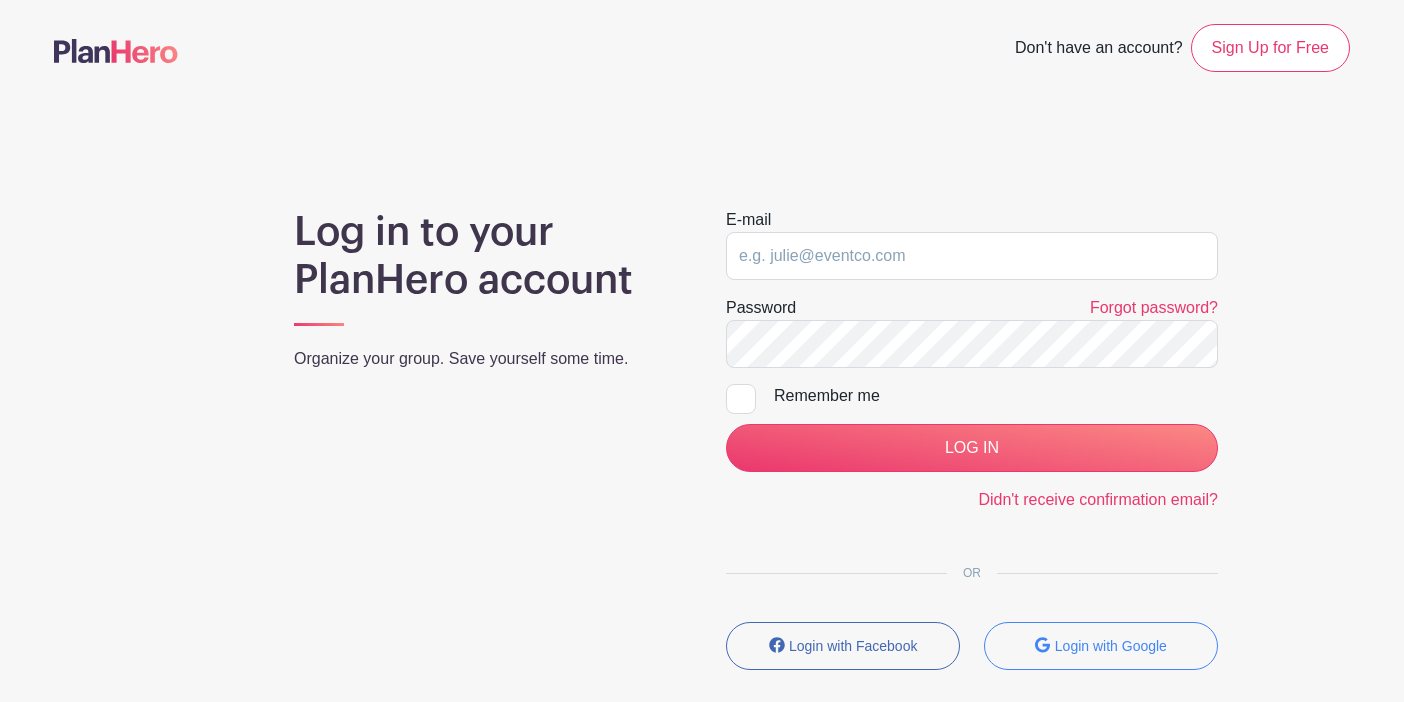 scroll, scrollTop: 0, scrollLeft: 0, axis: both 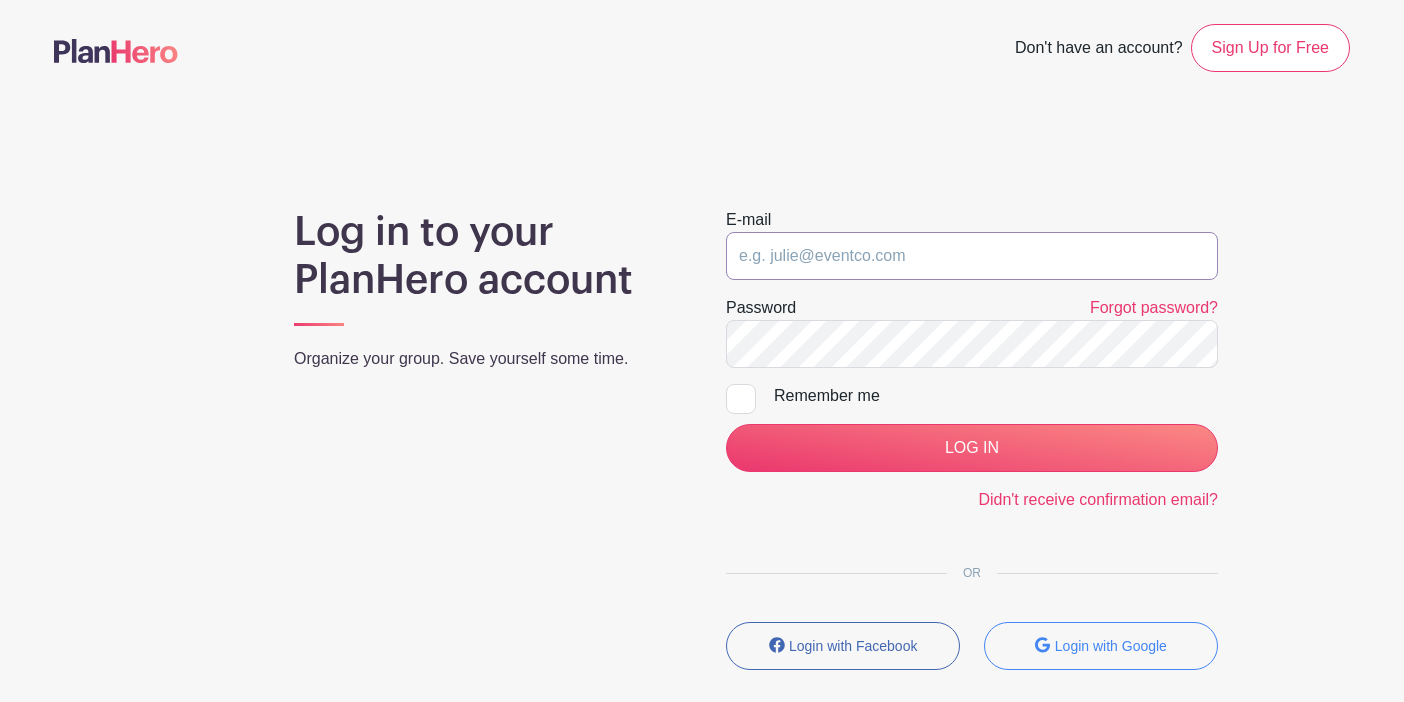 type on "[EMAIL_ADDRESS][DOMAIN_NAME]" 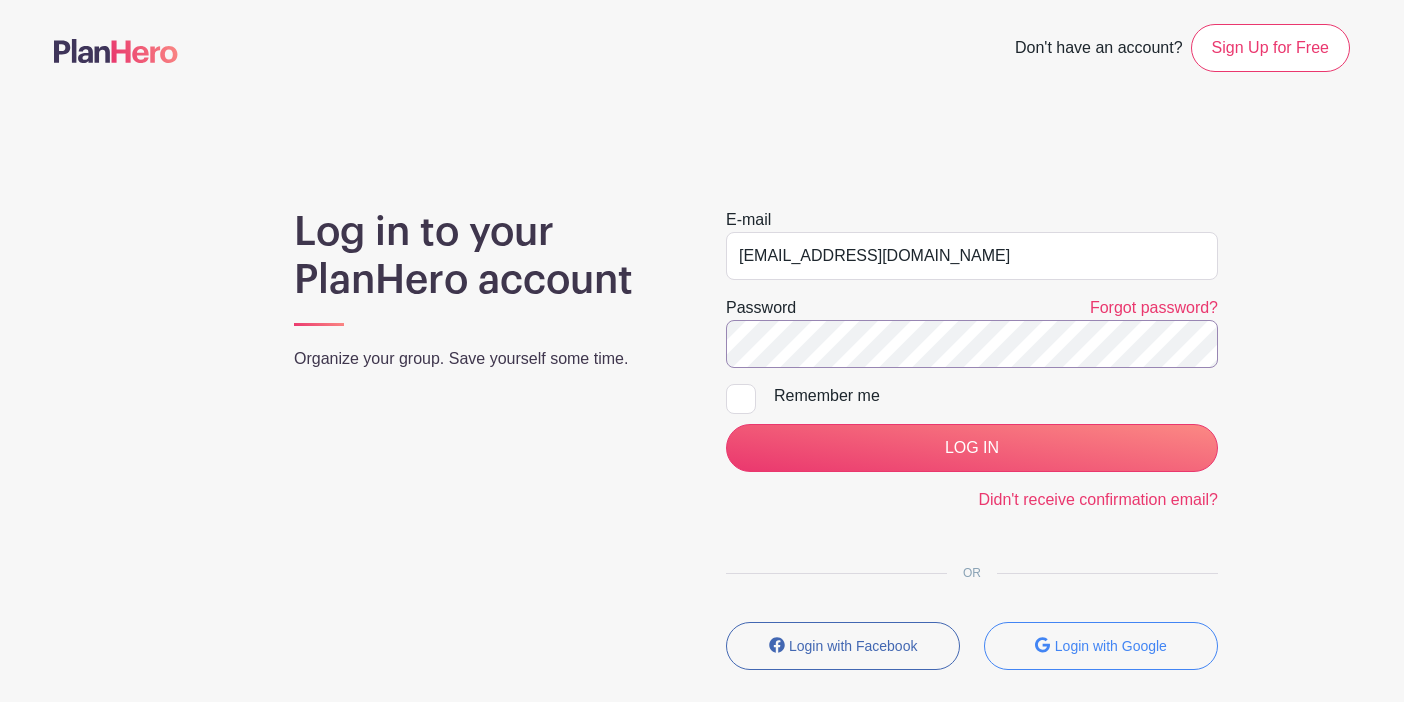 click on "LOG IN" at bounding box center (972, 448) 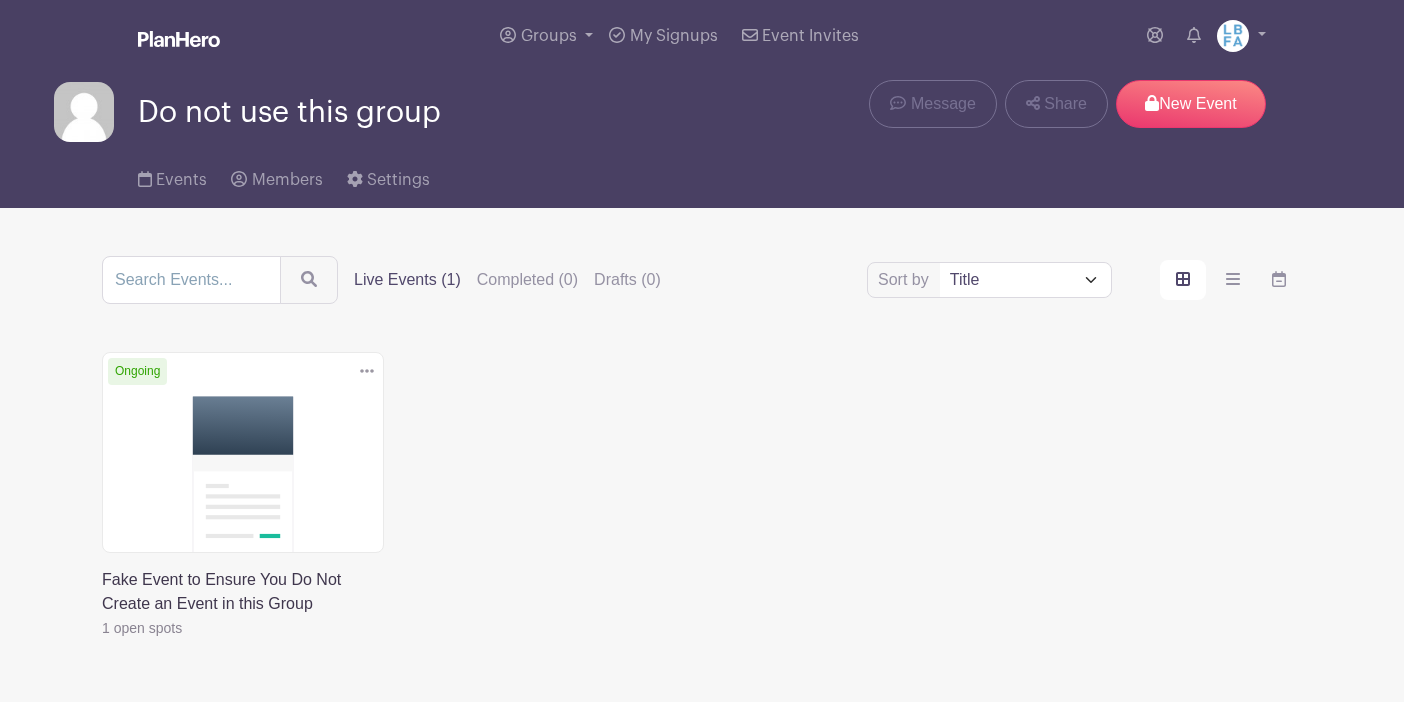 scroll, scrollTop: 0, scrollLeft: 0, axis: both 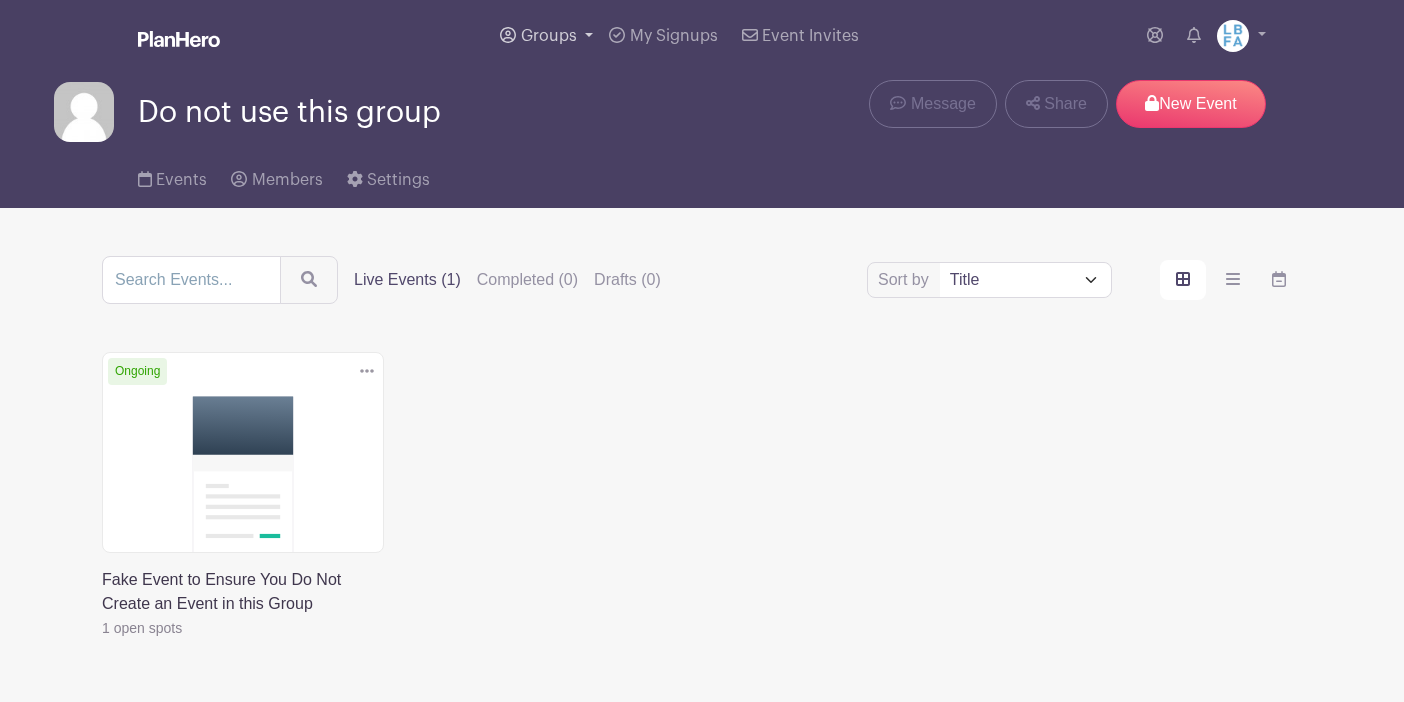 click on "Groups" at bounding box center (549, 36) 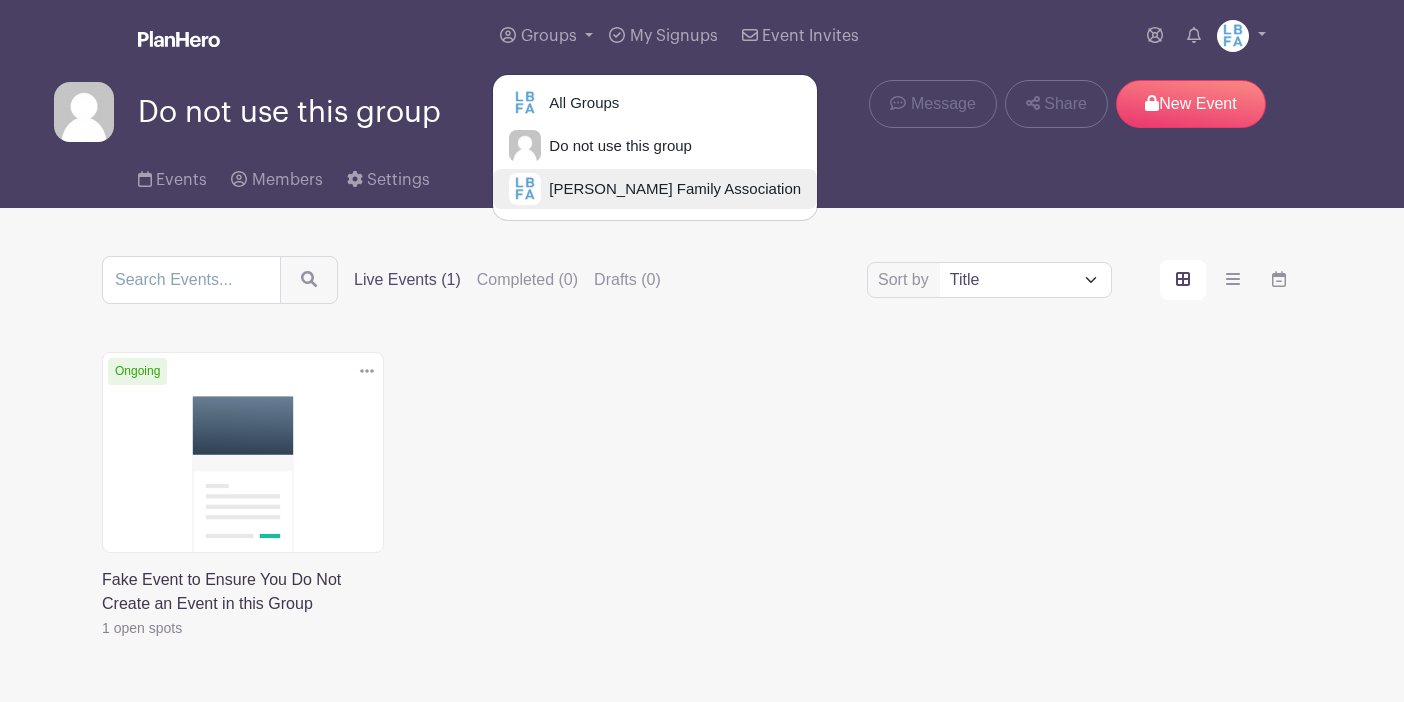click on "[PERSON_NAME] Family Association" at bounding box center (671, 189) 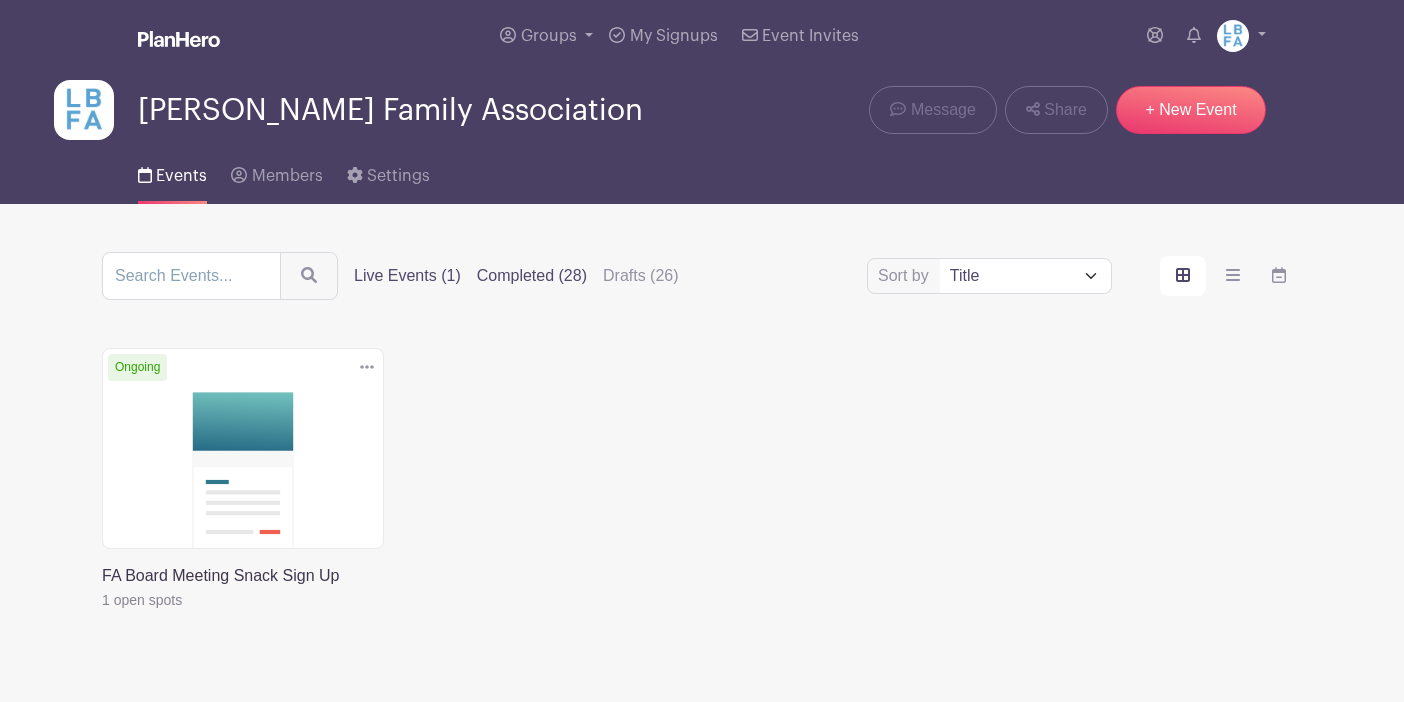 click on "Completed (28)" at bounding box center [532, 276] 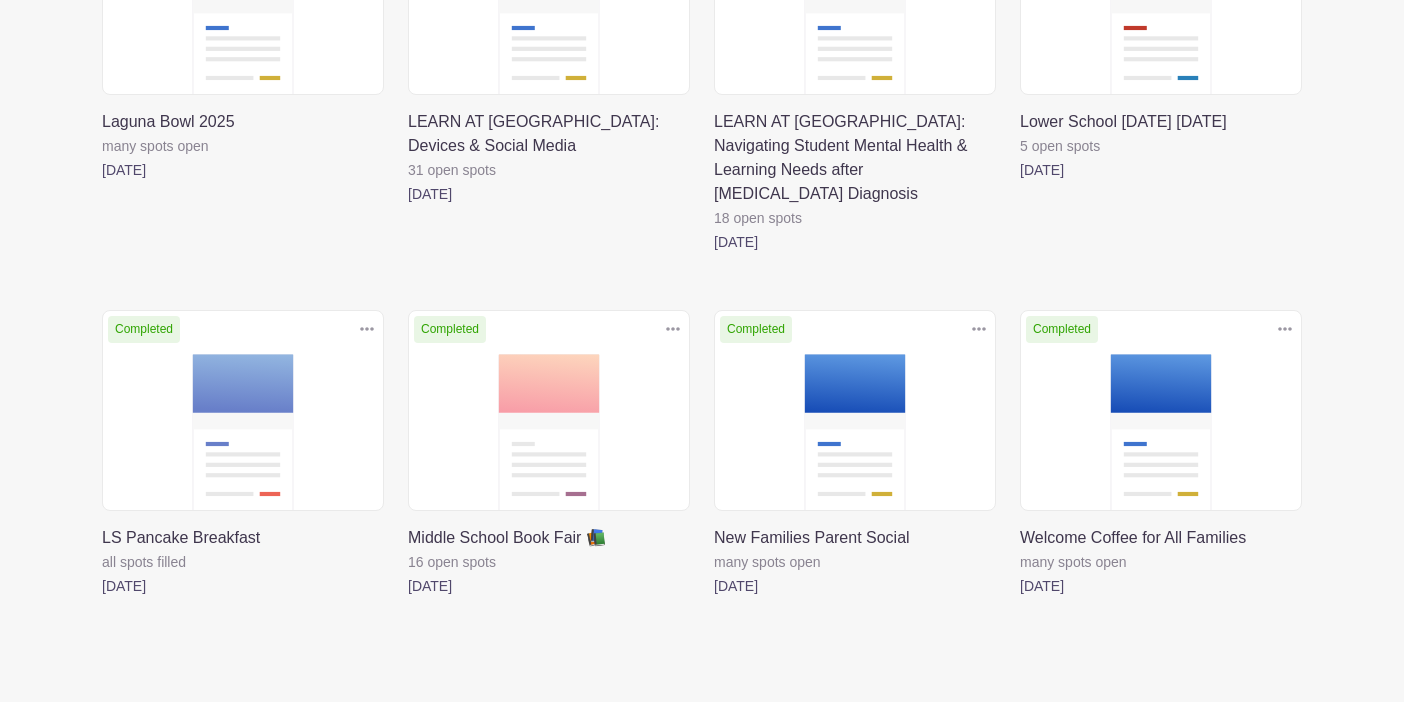 scroll, scrollTop: 2343, scrollLeft: 0, axis: vertical 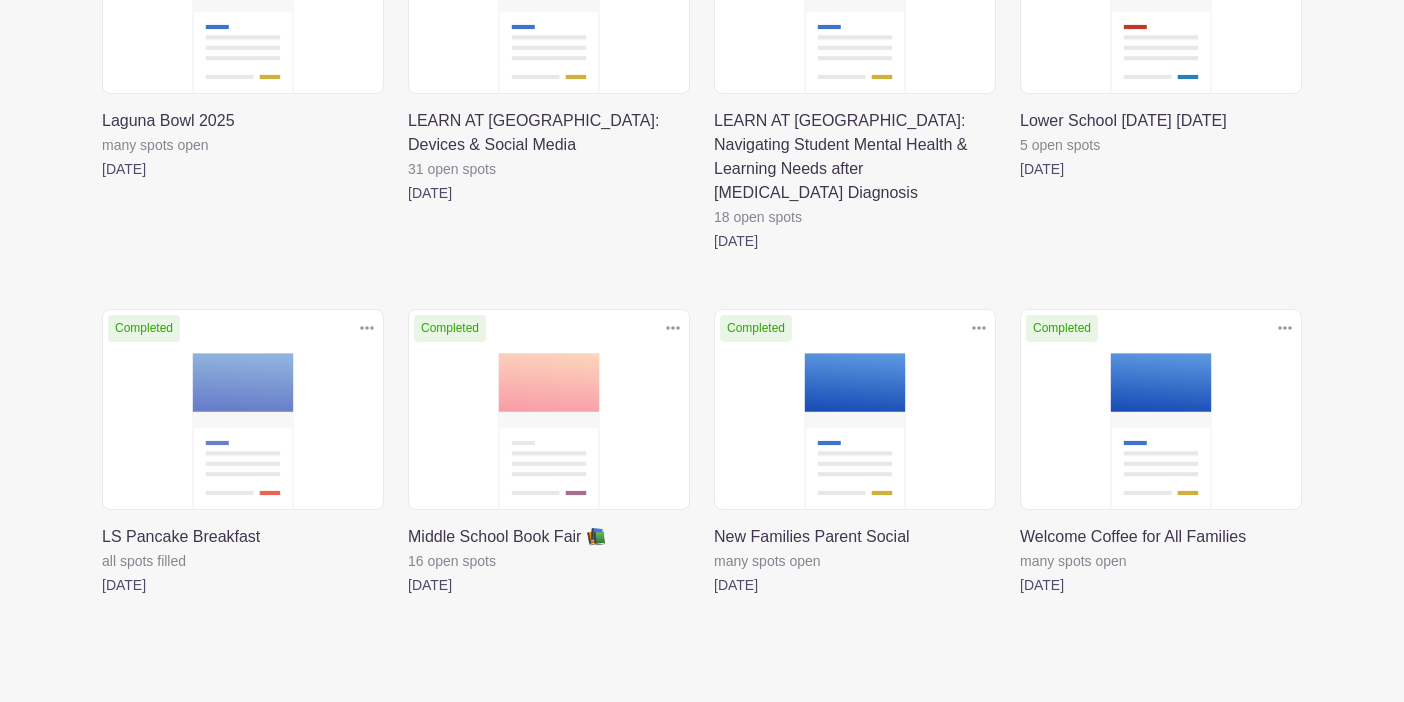 click 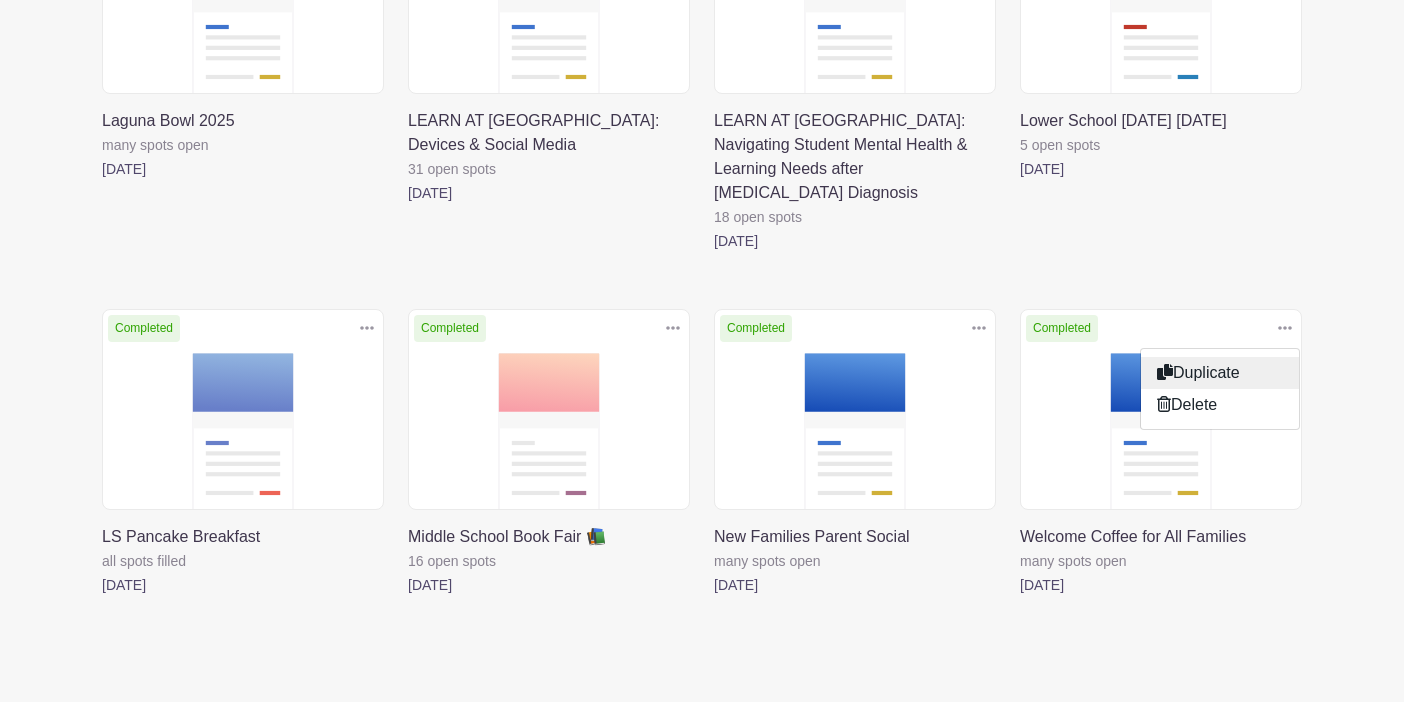 click on "Duplicate" at bounding box center [1220, 373] 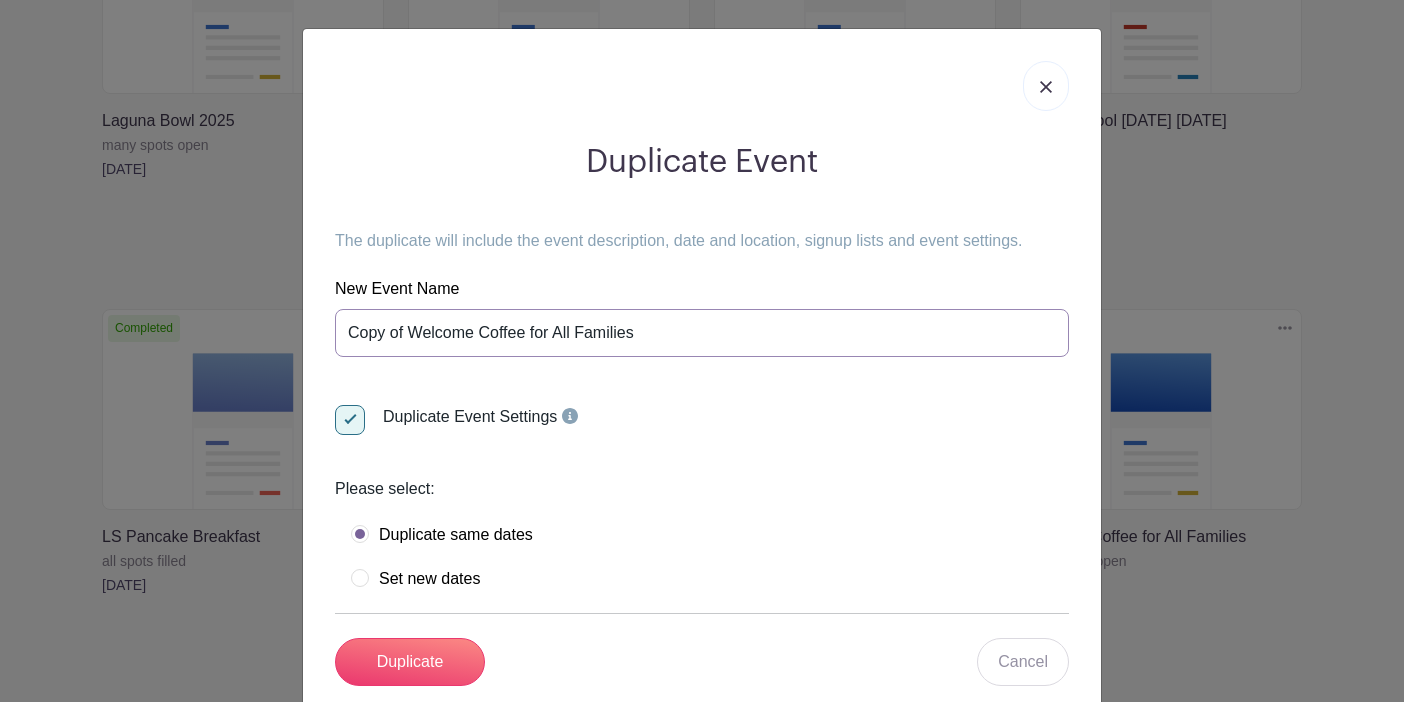 drag, startPoint x: 414, startPoint y: 333, endPoint x: 349, endPoint y: 331, distance: 65.03076 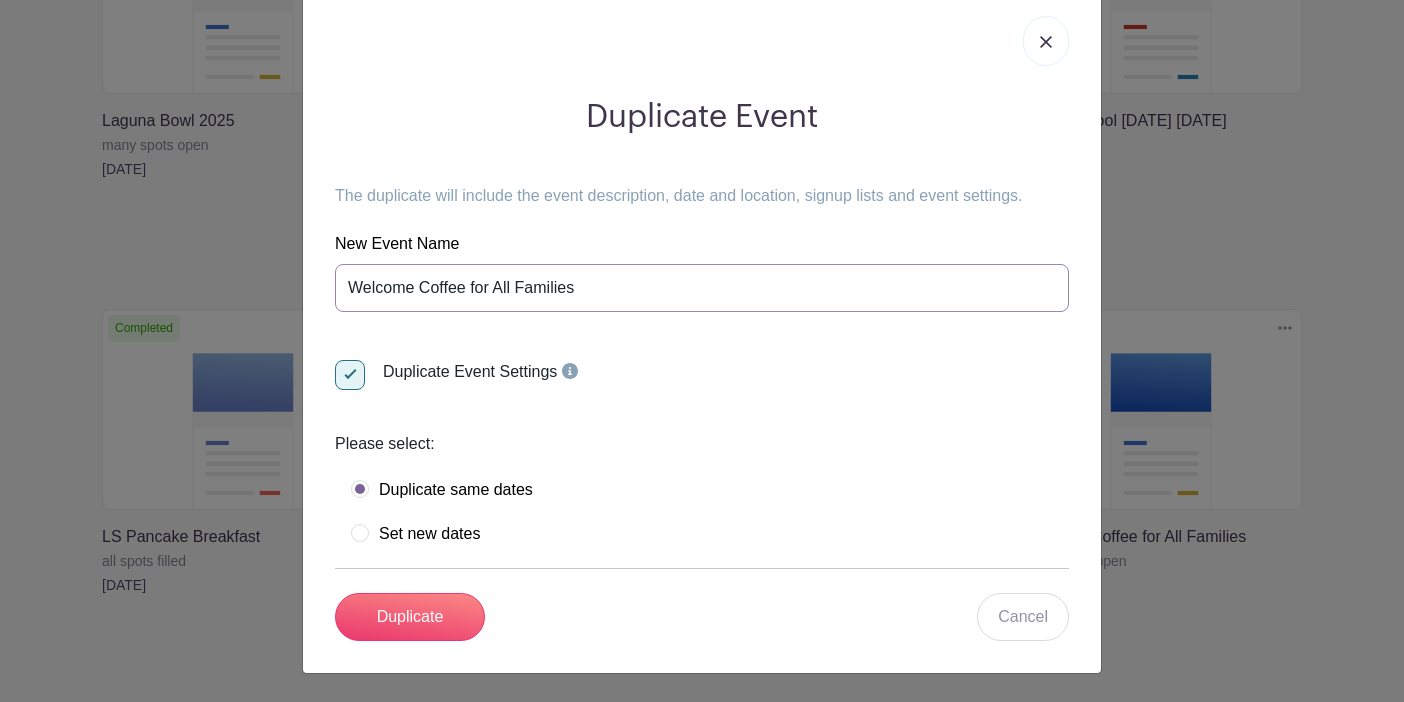 scroll, scrollTop: 45, scrollLeft: 0, axis: vertical 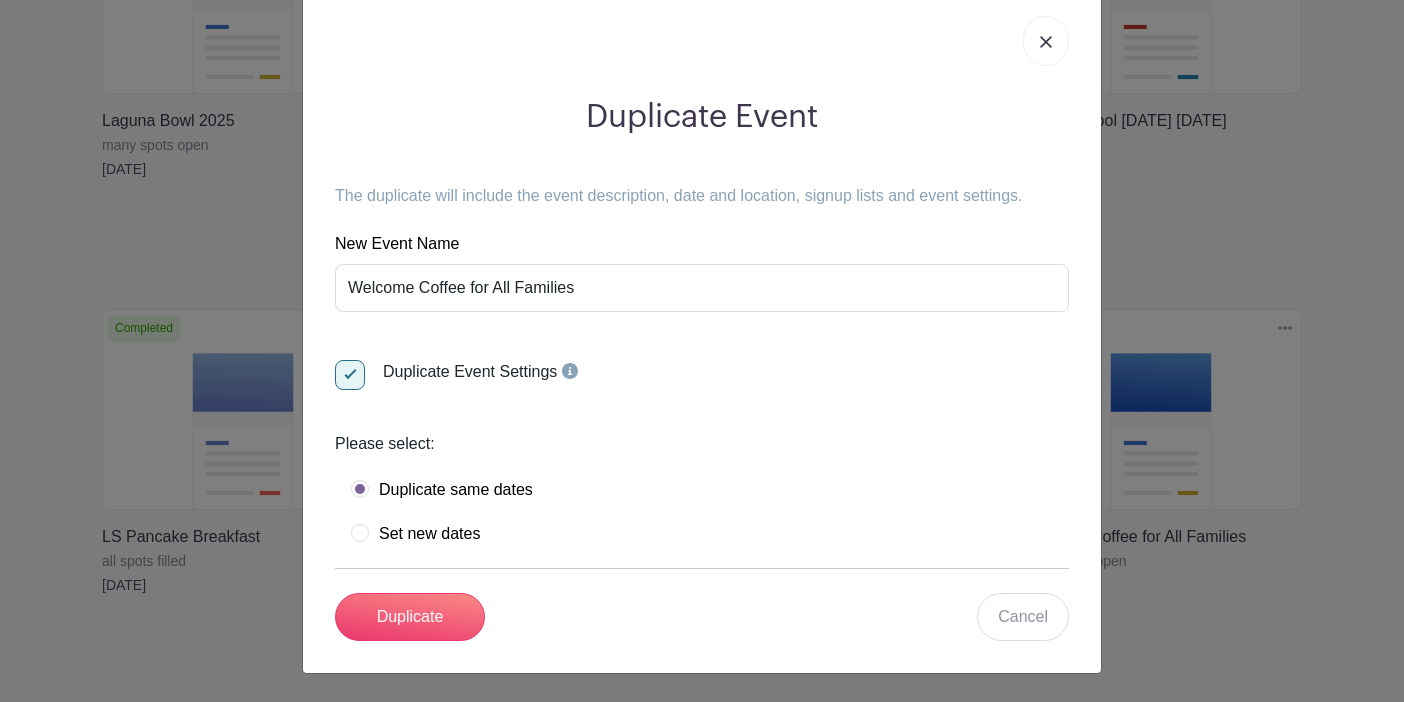 click on "Set new dates" at bounding box center [415, 534] 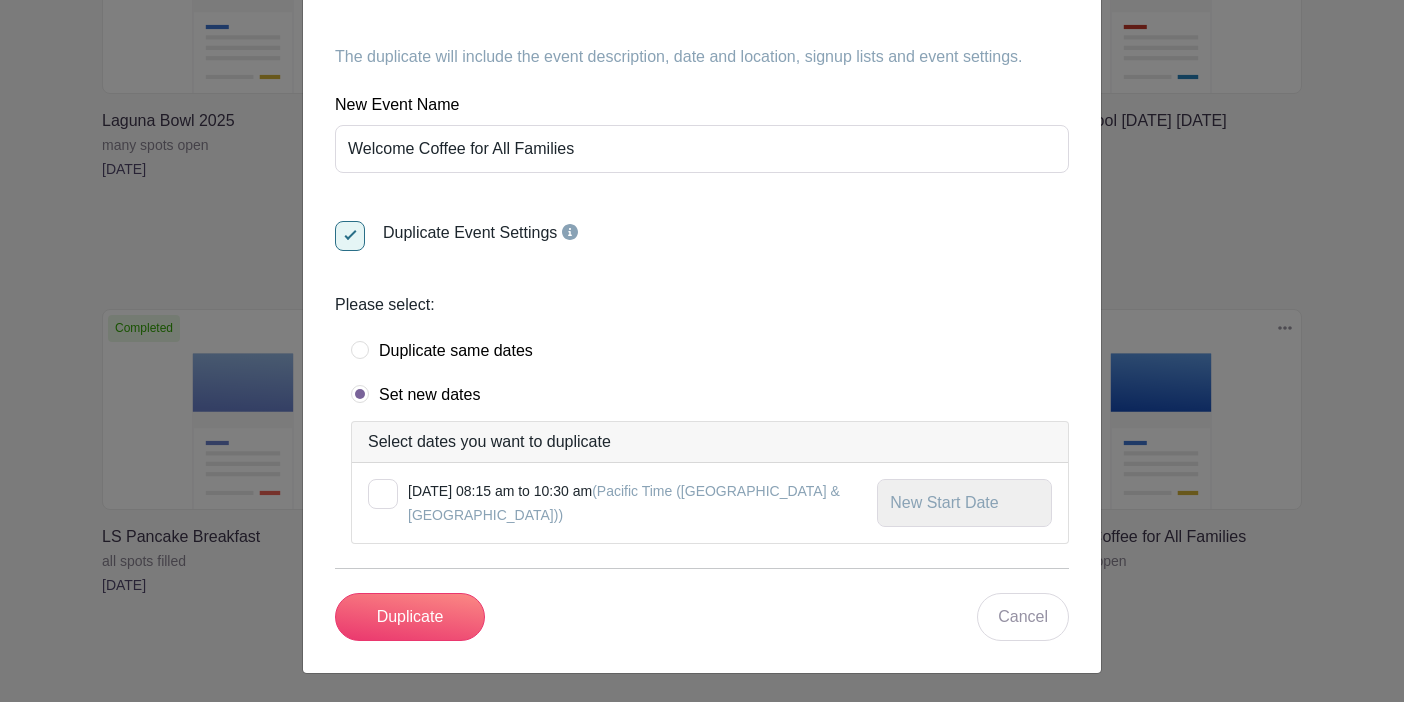 scroll, scrollTop: 184, scrollLeft: 0, axis: vertical 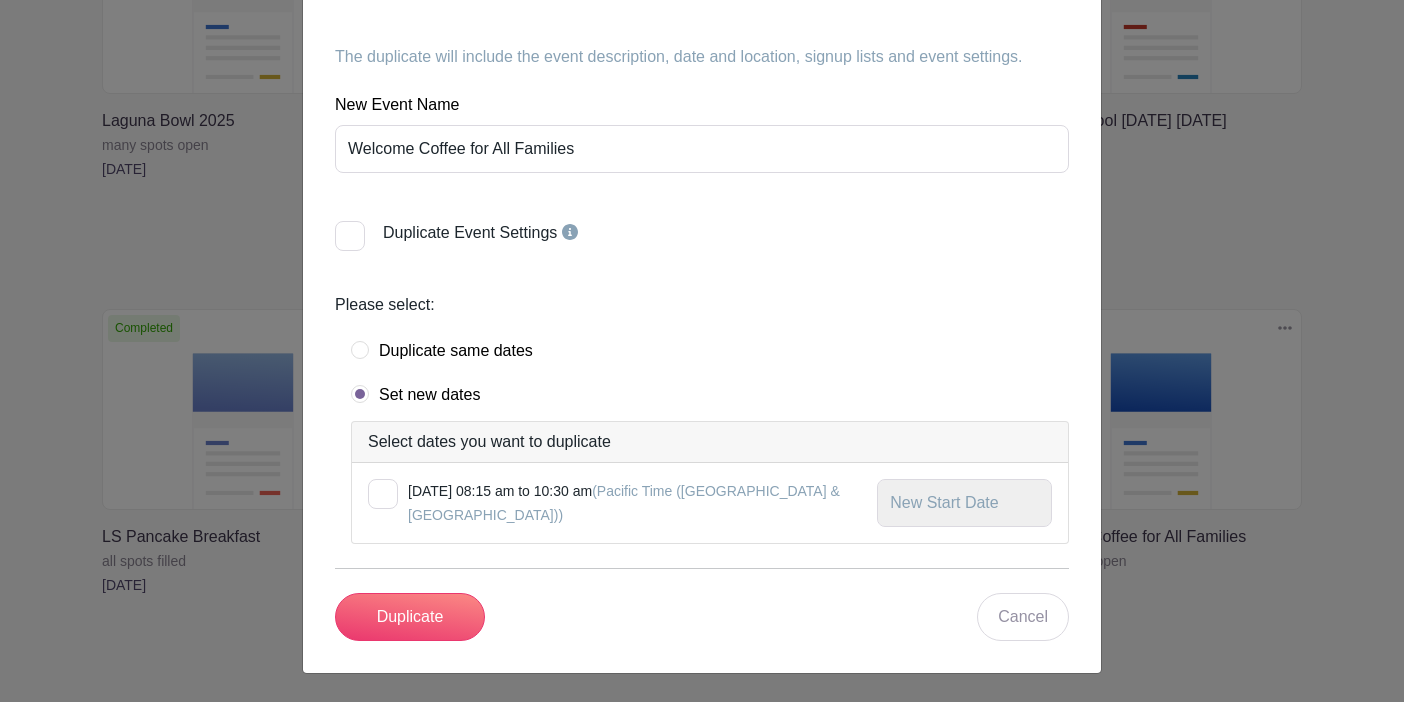 click on "Please select:
Duplicate same dates
Set new dates
Select dates you want to duplicate
[DATE] 08:15 am to 10:30 am  (Pacific Time ([GEOGRAPHIC_DATA] & [GEOGRAPHIC_DATA]))" at bounding box center [702, 418] 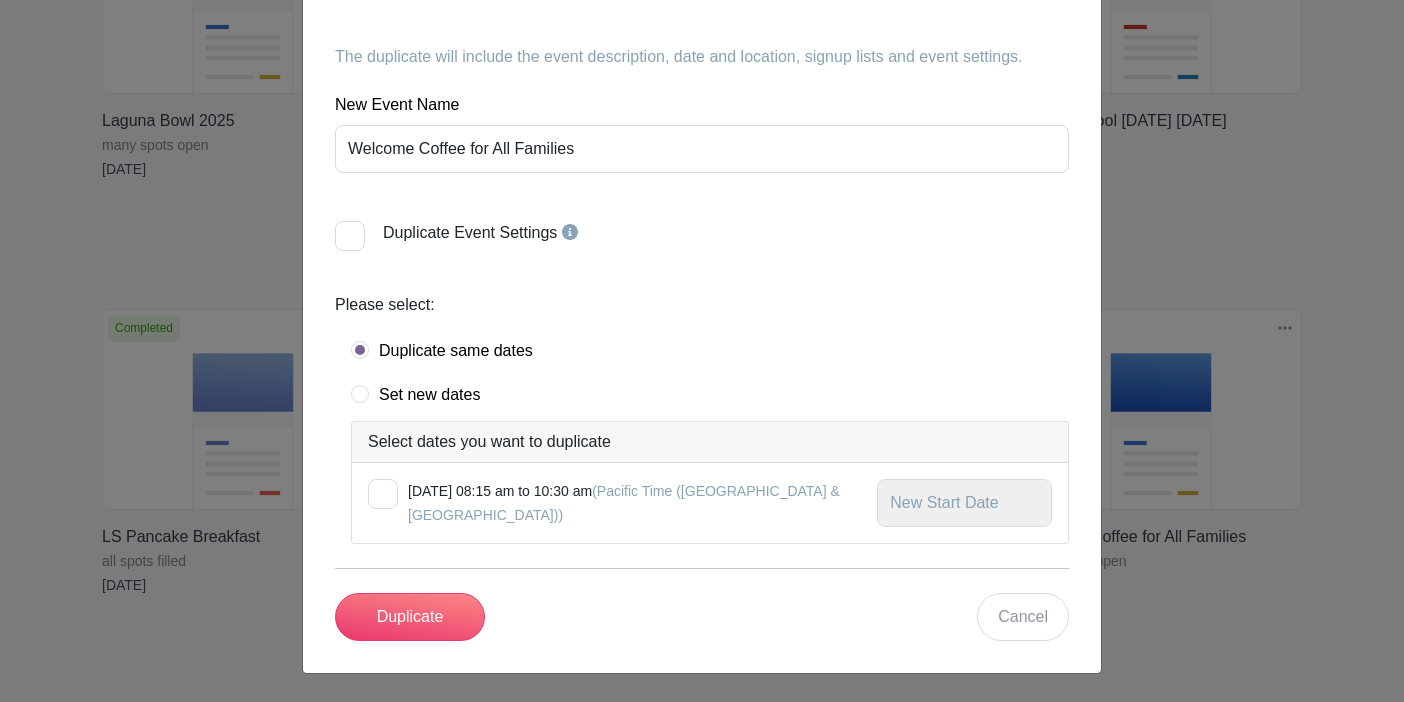 scroll, scrollTop: 45, scrollLeft: 0, axis: vertical 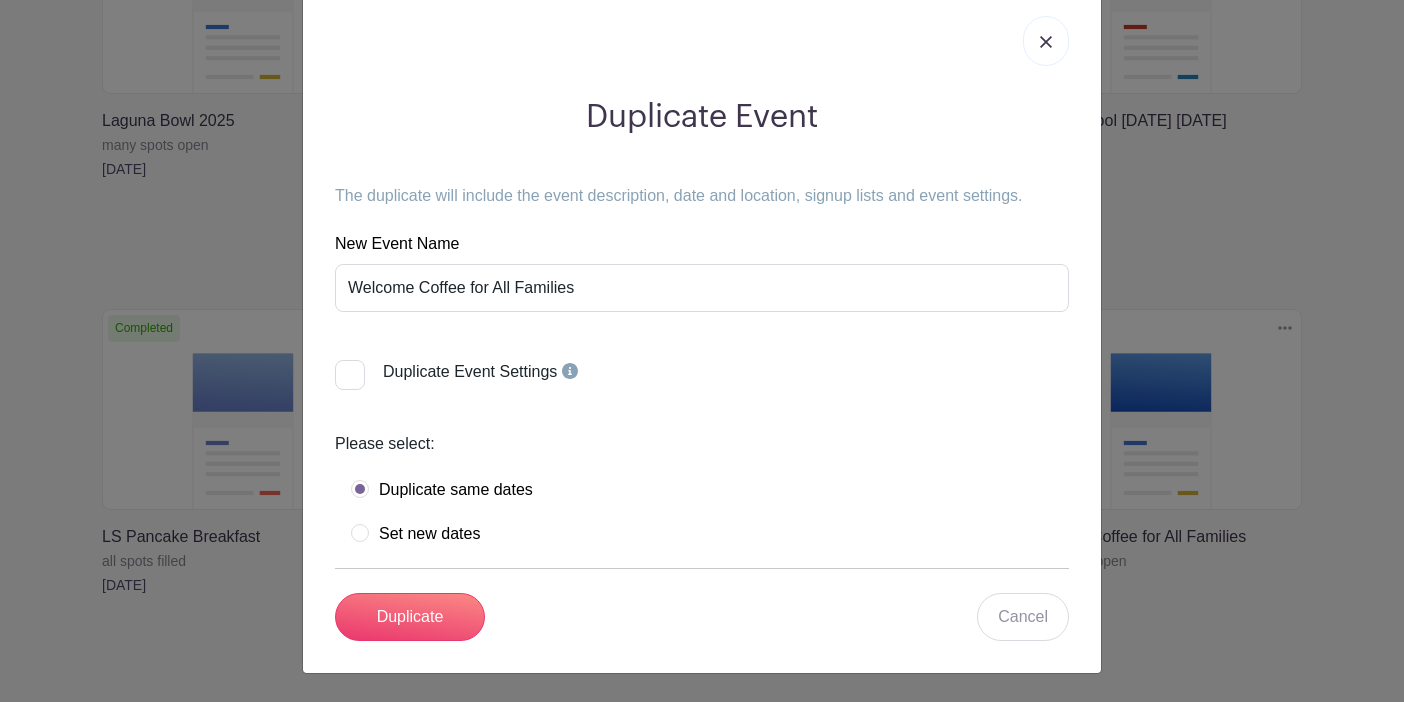 click on "Set new dates" at bounding box center [415, 534] 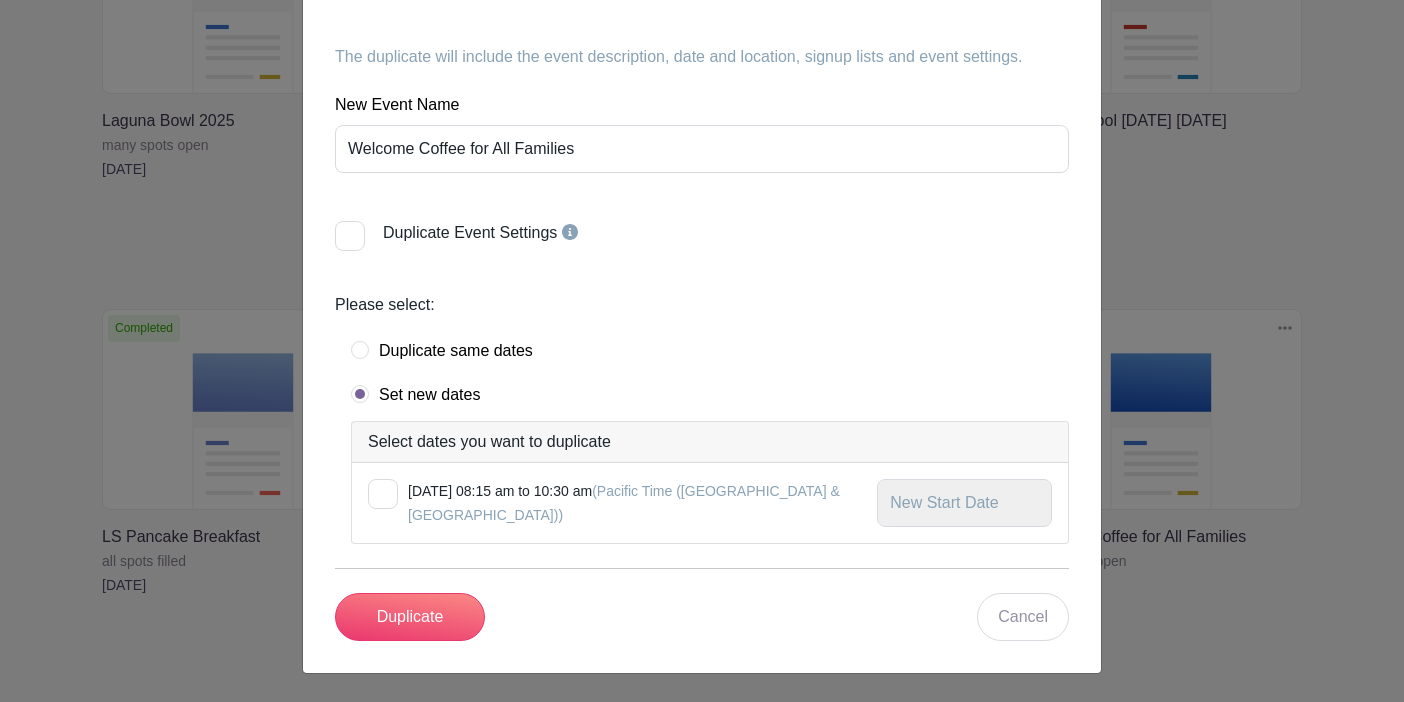 scroll, scrollTop: 184, scrollLeft: 0, axis: vertical 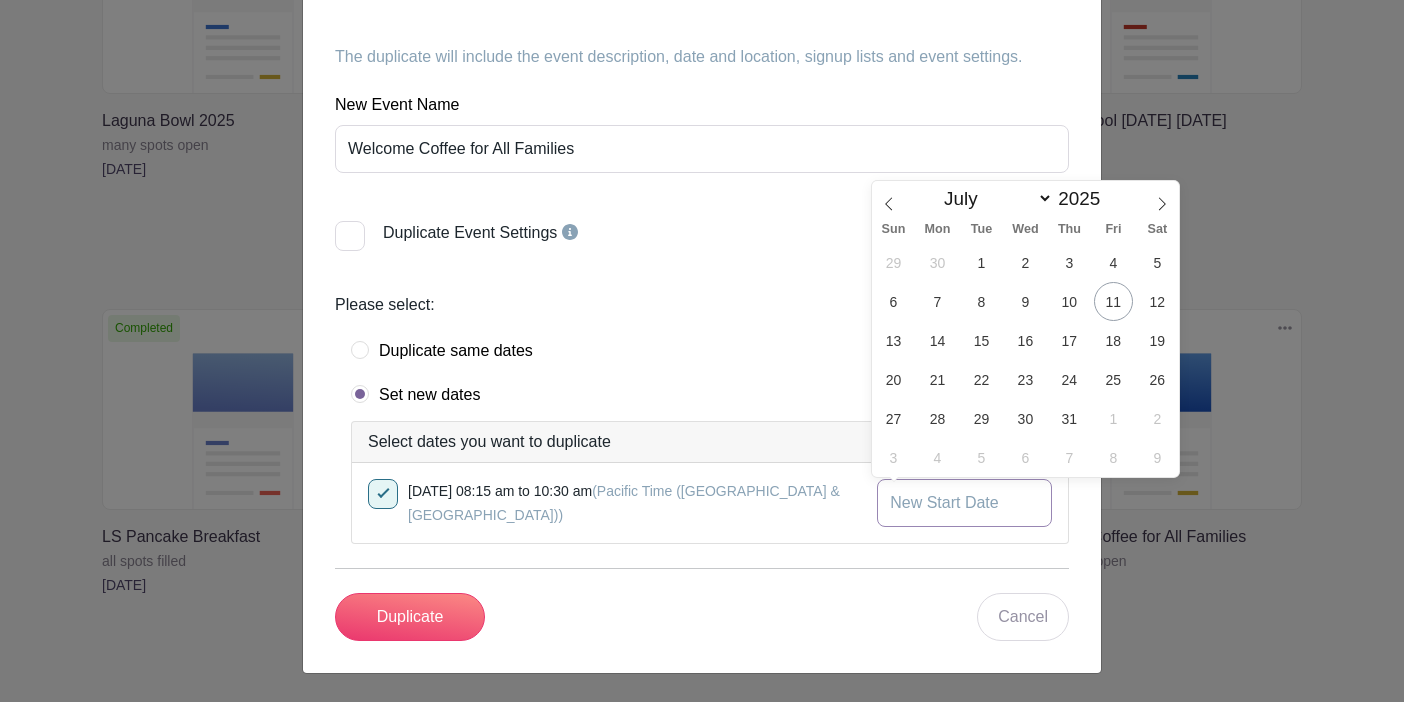 click at bounding box center (964, 503) 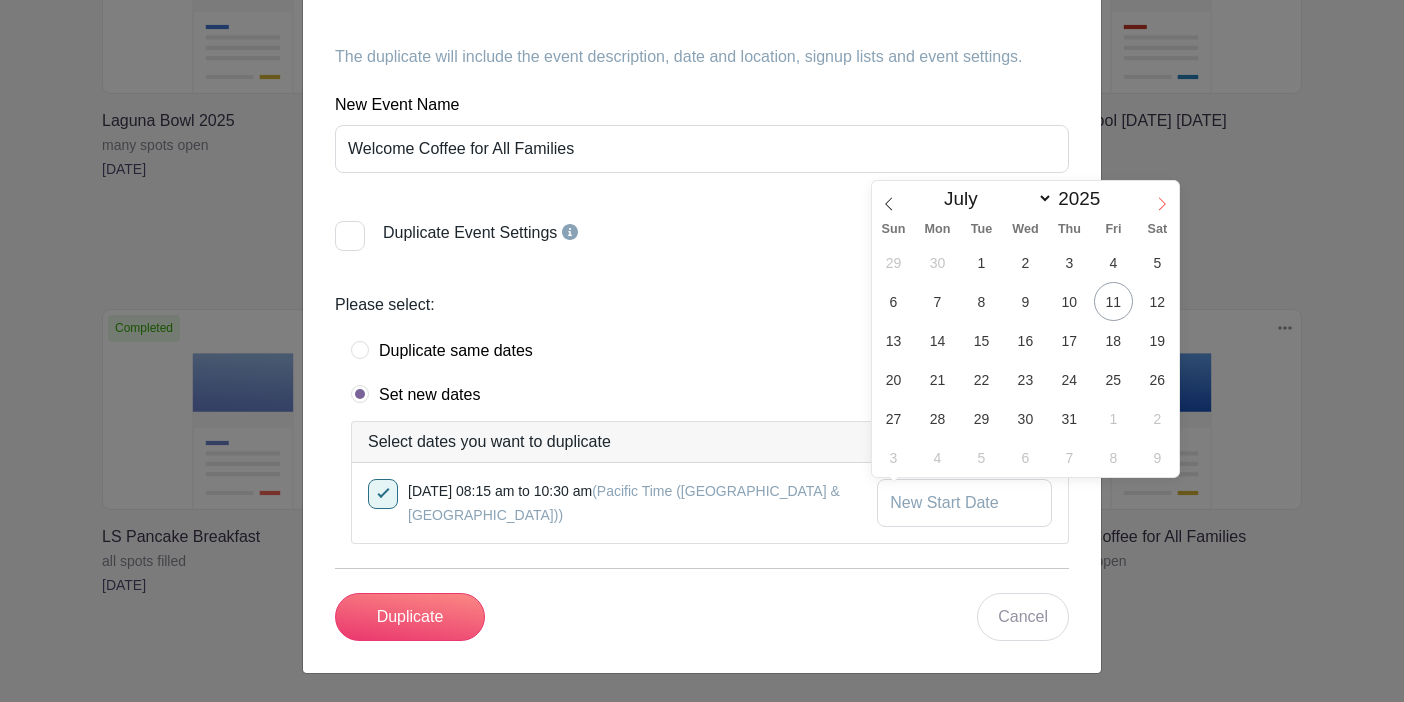 click 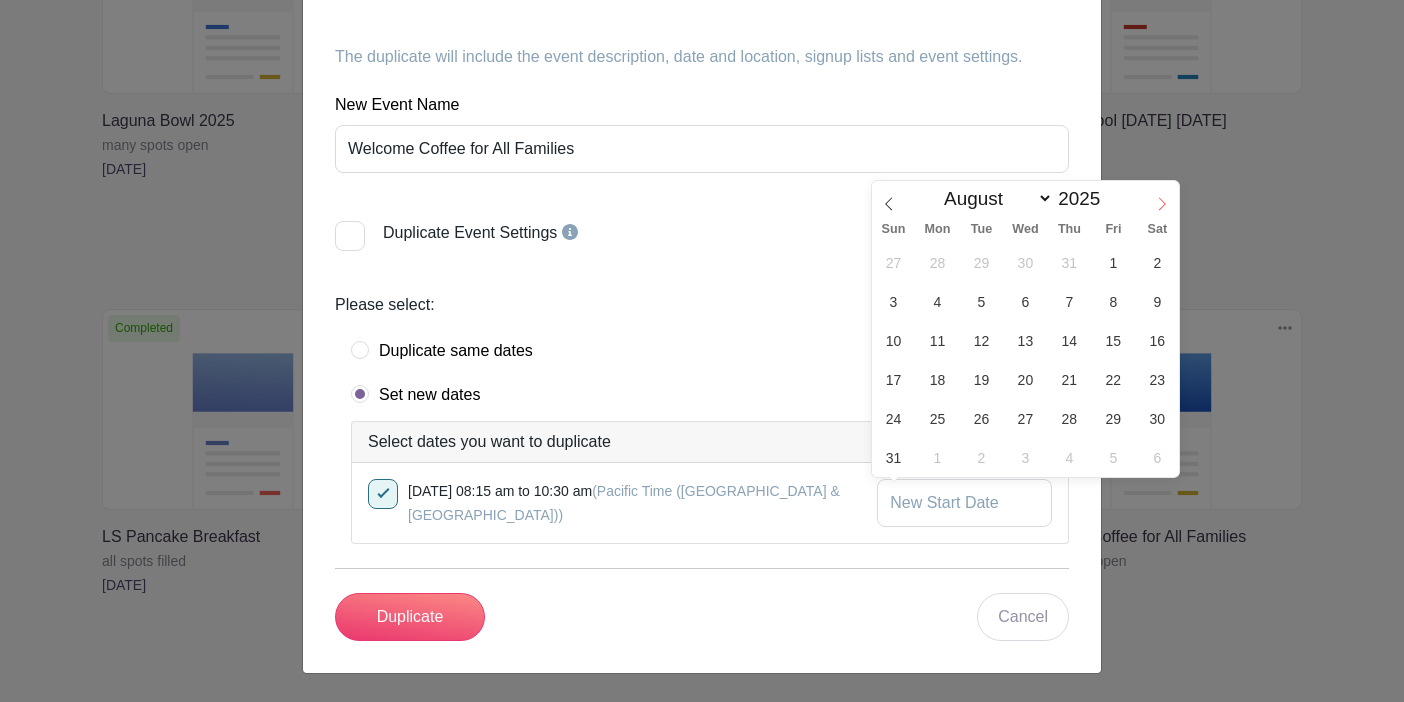 scroll, scrollTop: 0, scrollLeft: 0, axis: both 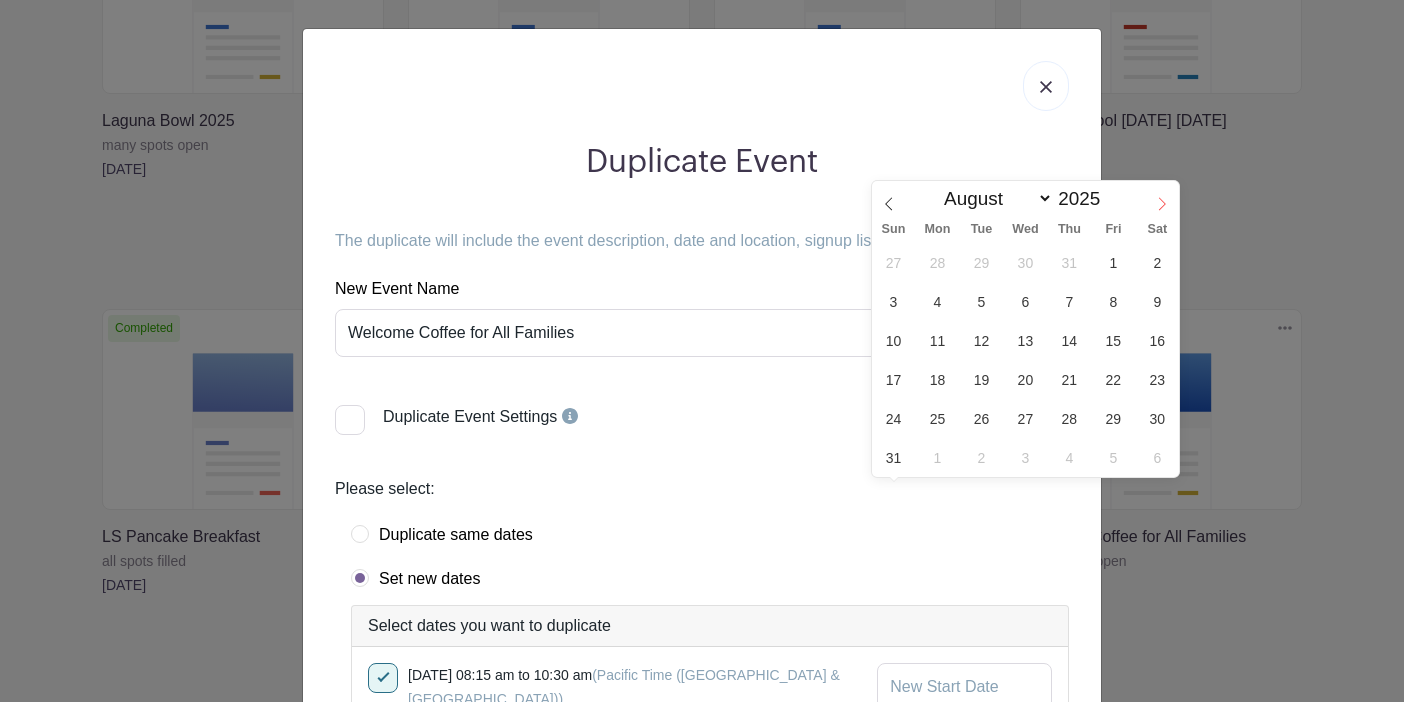 click 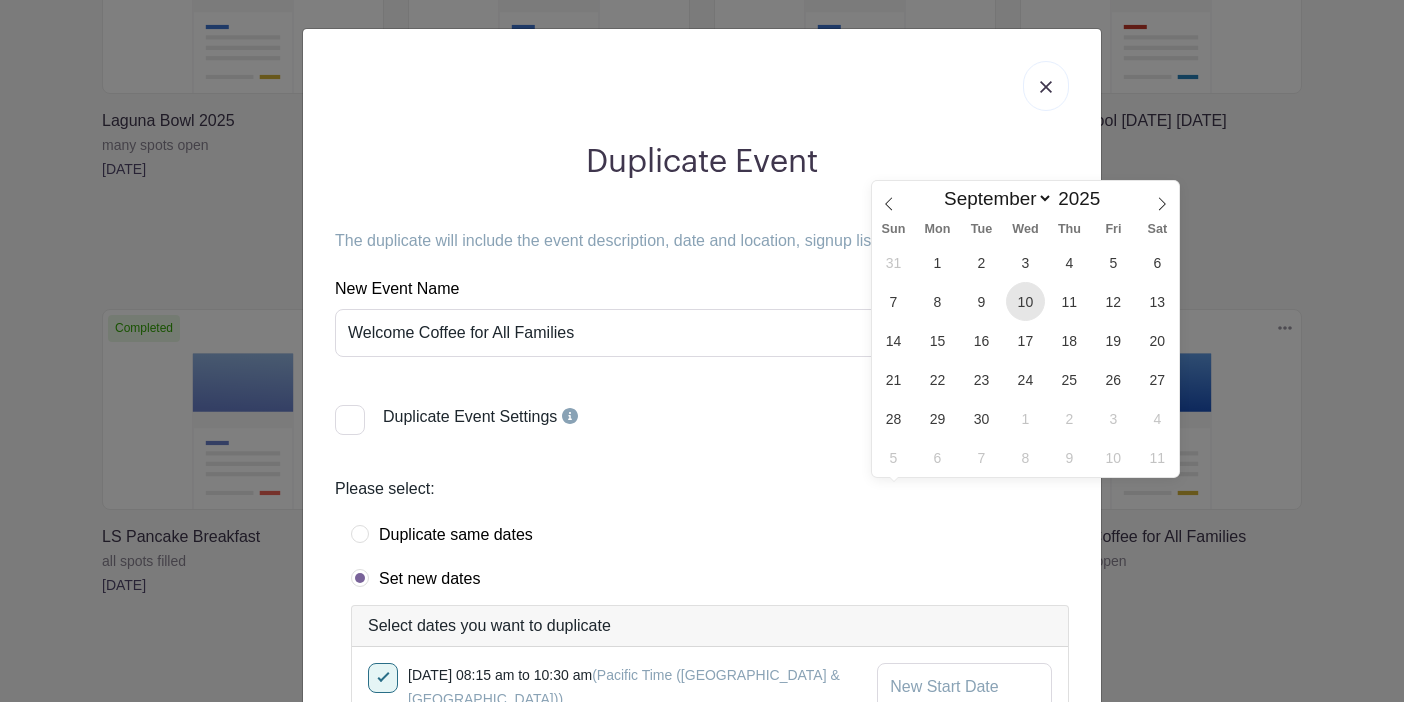 click on "10" at bounding box center [1025, 301] 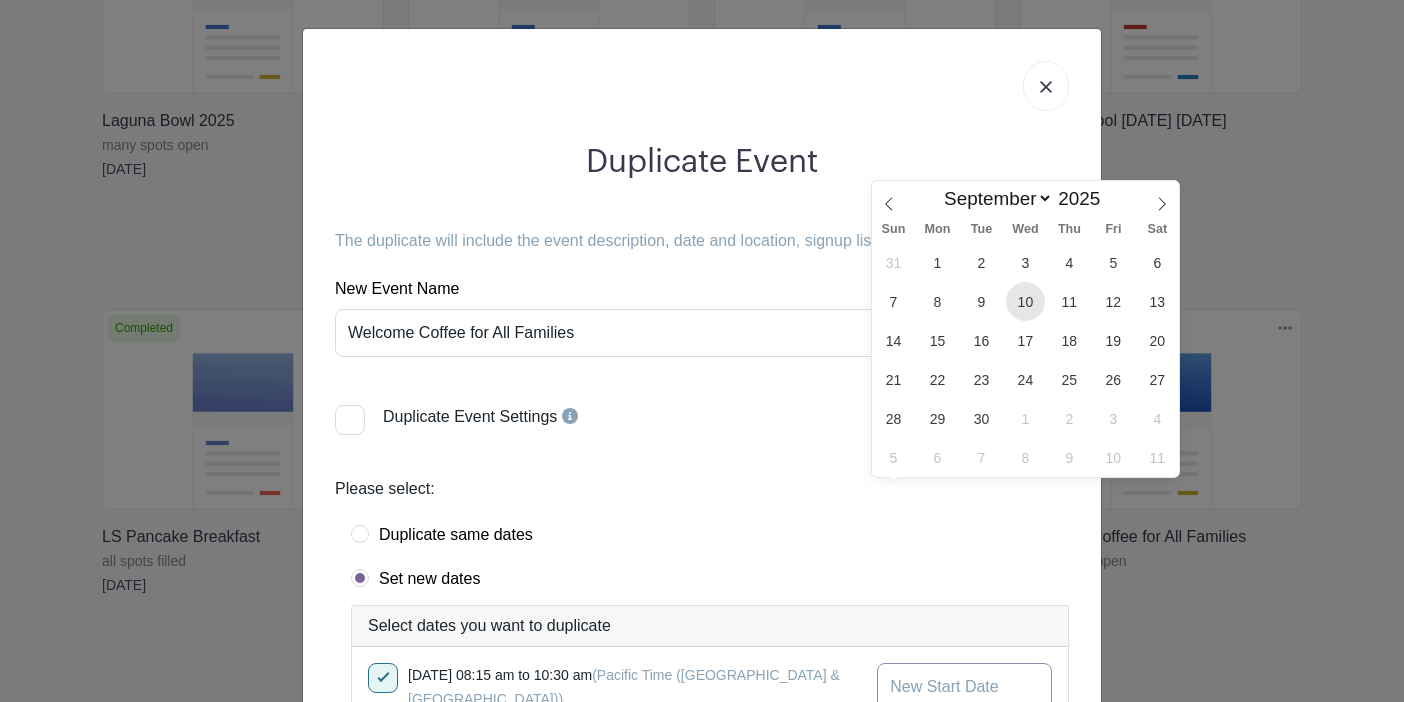 type on "[DATE]" 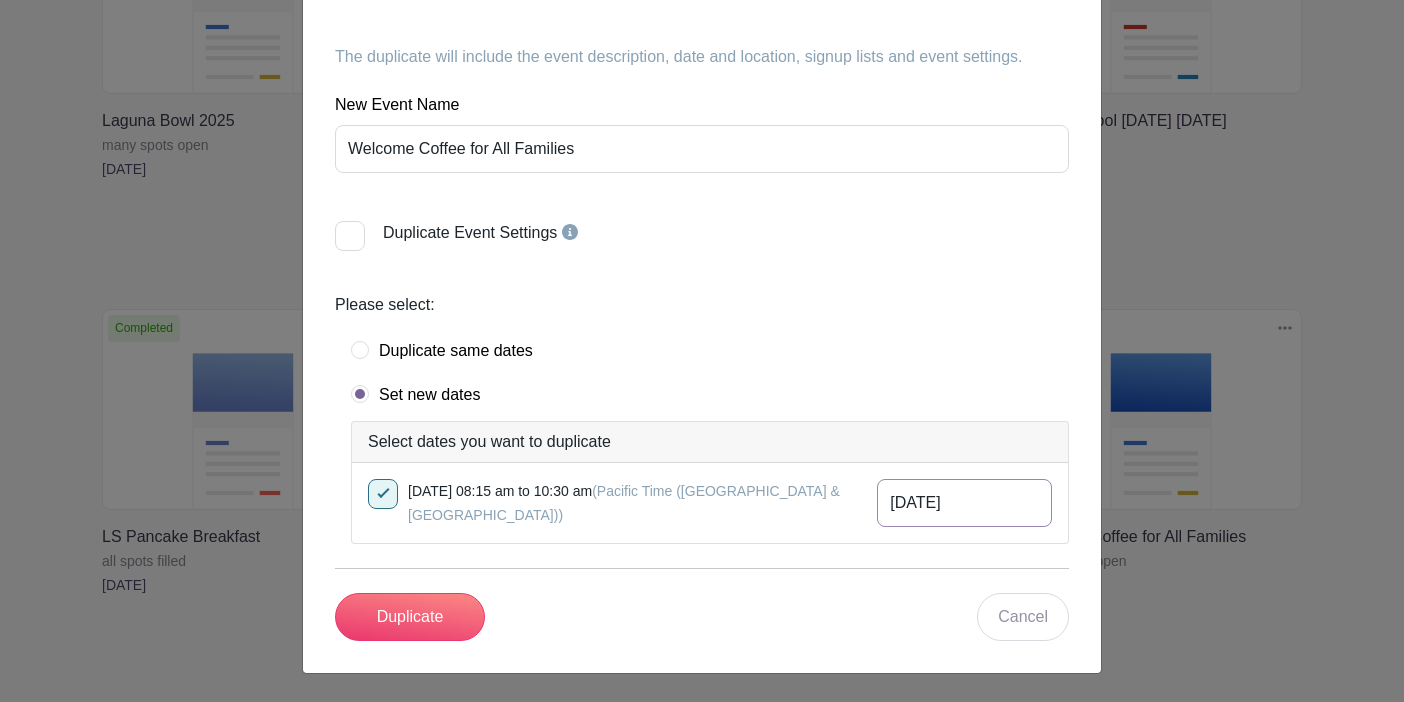 scroll, scrollTop: 184, scrollLeft: 0, axis: vertical 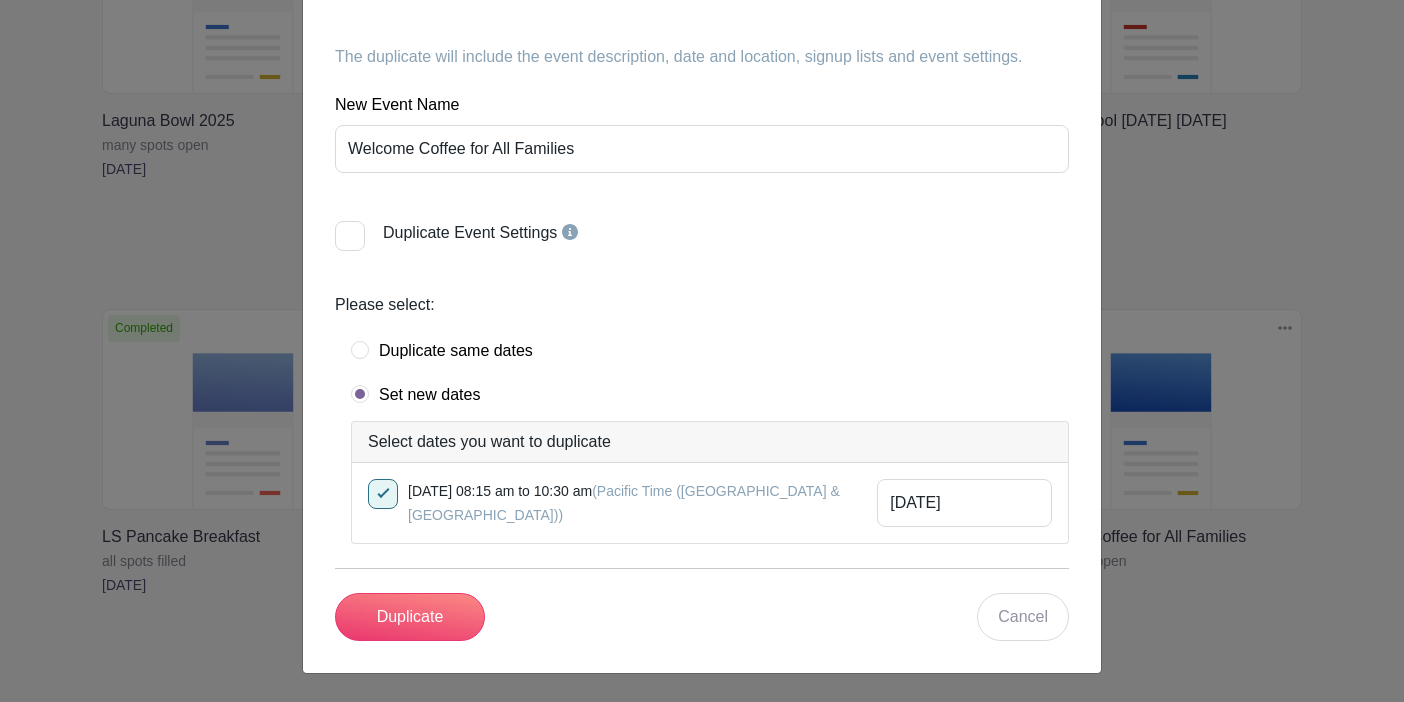 click on "Duplicate Event Settings" at bounding box center (446, 233) 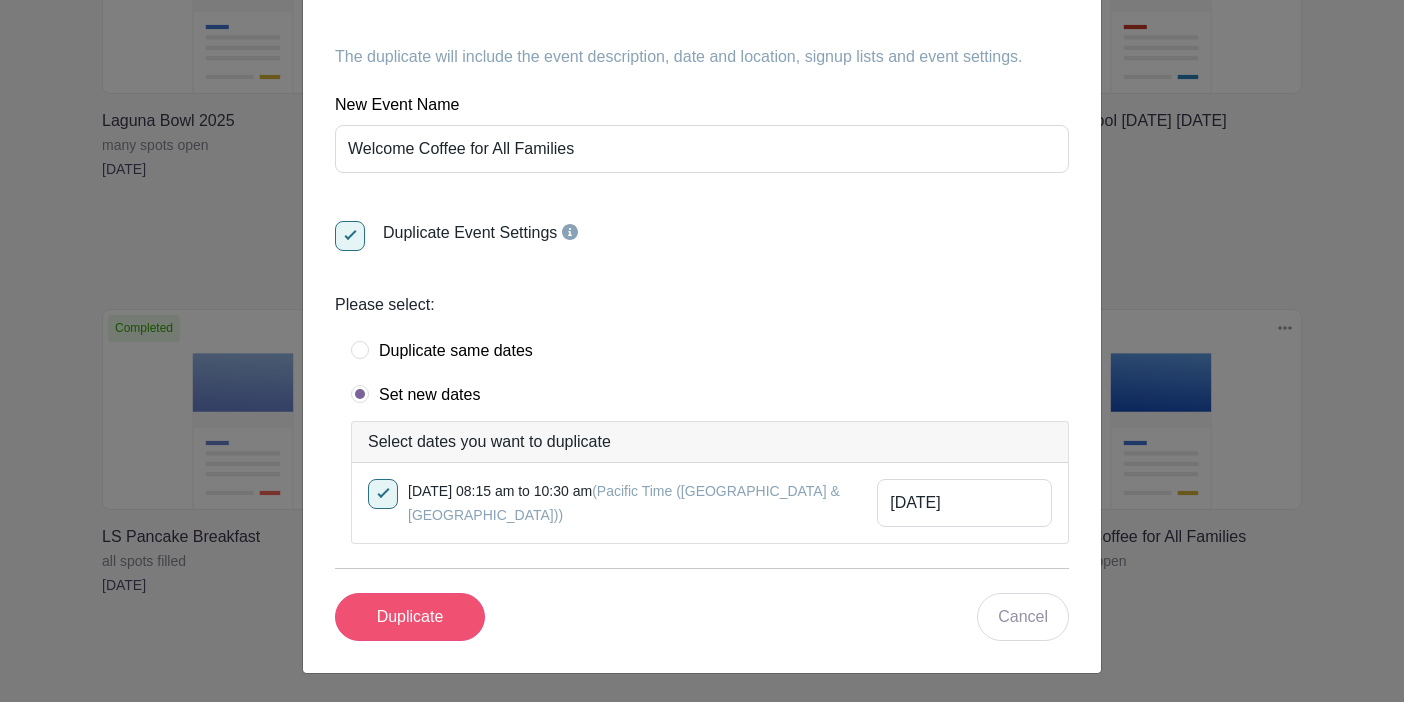click on "Duplicate" at bounding box center [410, 617] 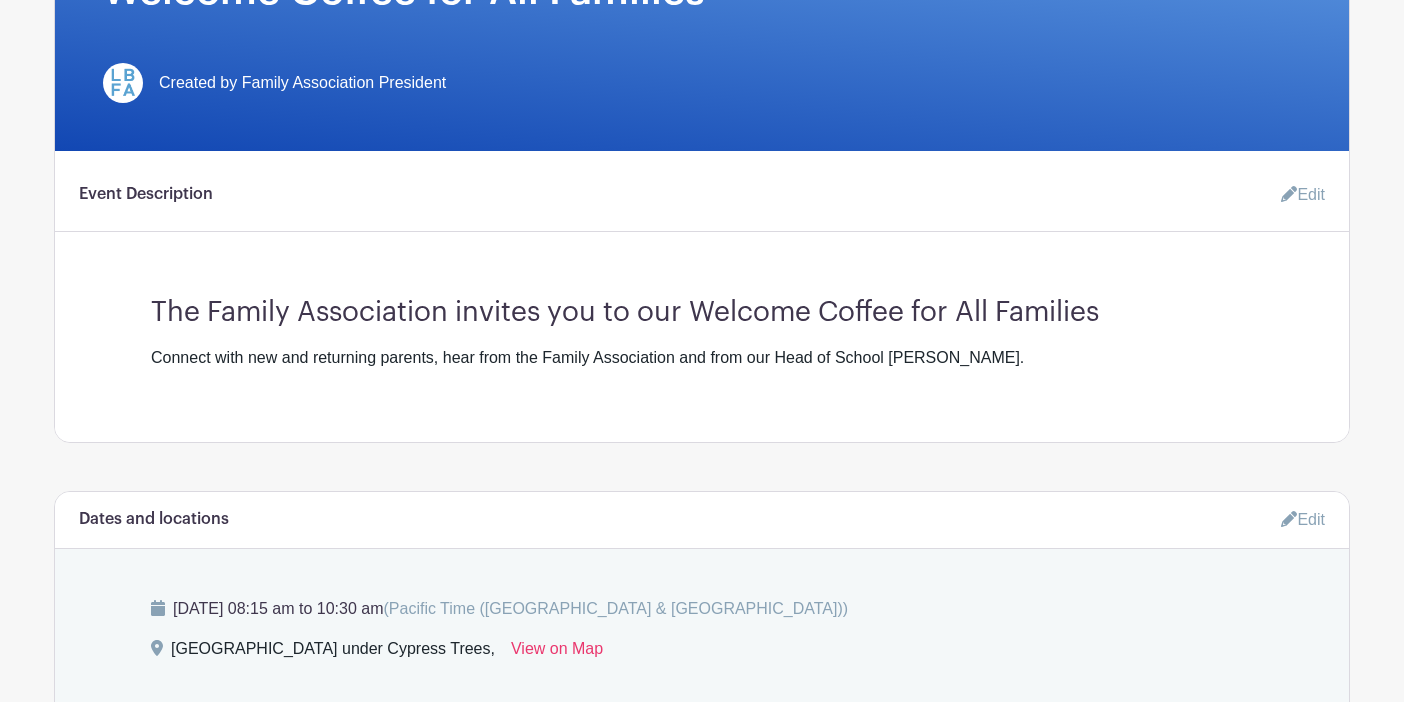 scroll, scrollTop: 508, scrollLeft: 0, axis: vertical 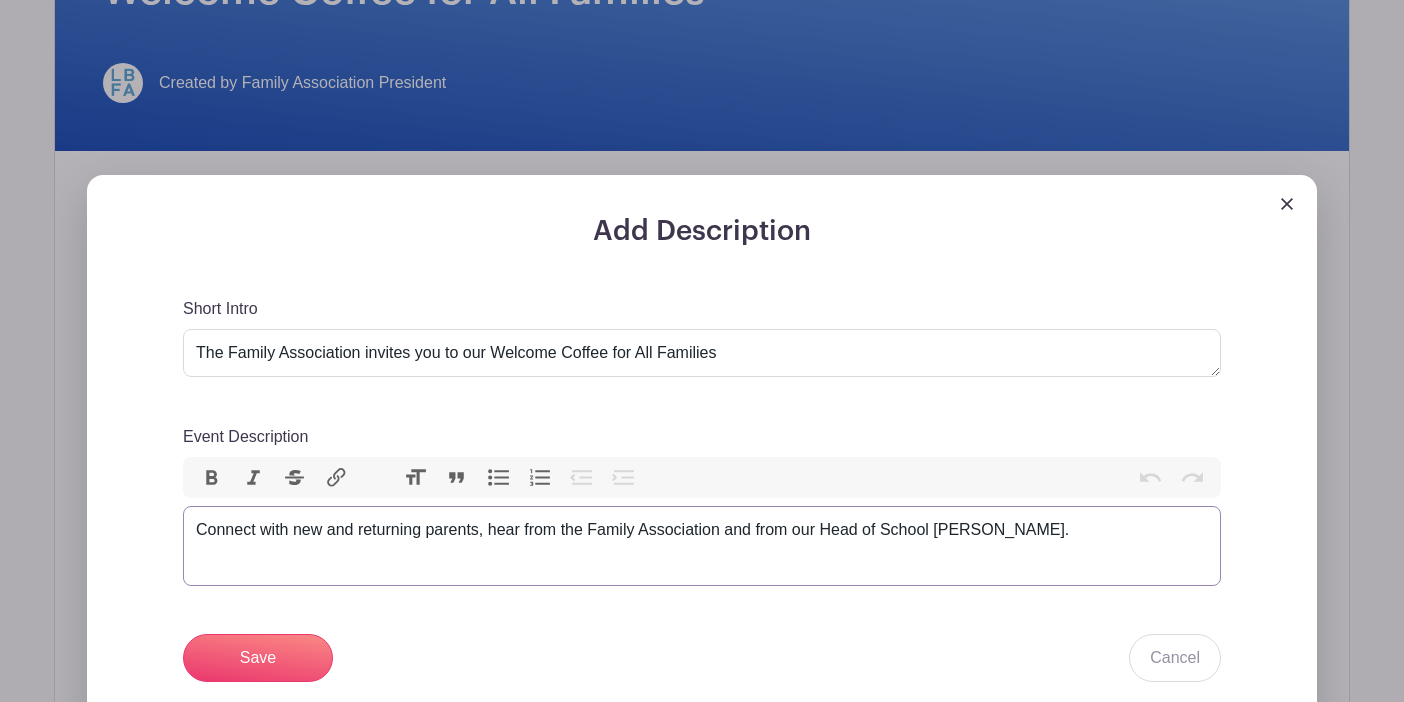 click on "Connect with new and returning parents, hear from the Family Association and from our Head of School [PERSON_NAME]." at bounding box center (702, 530) 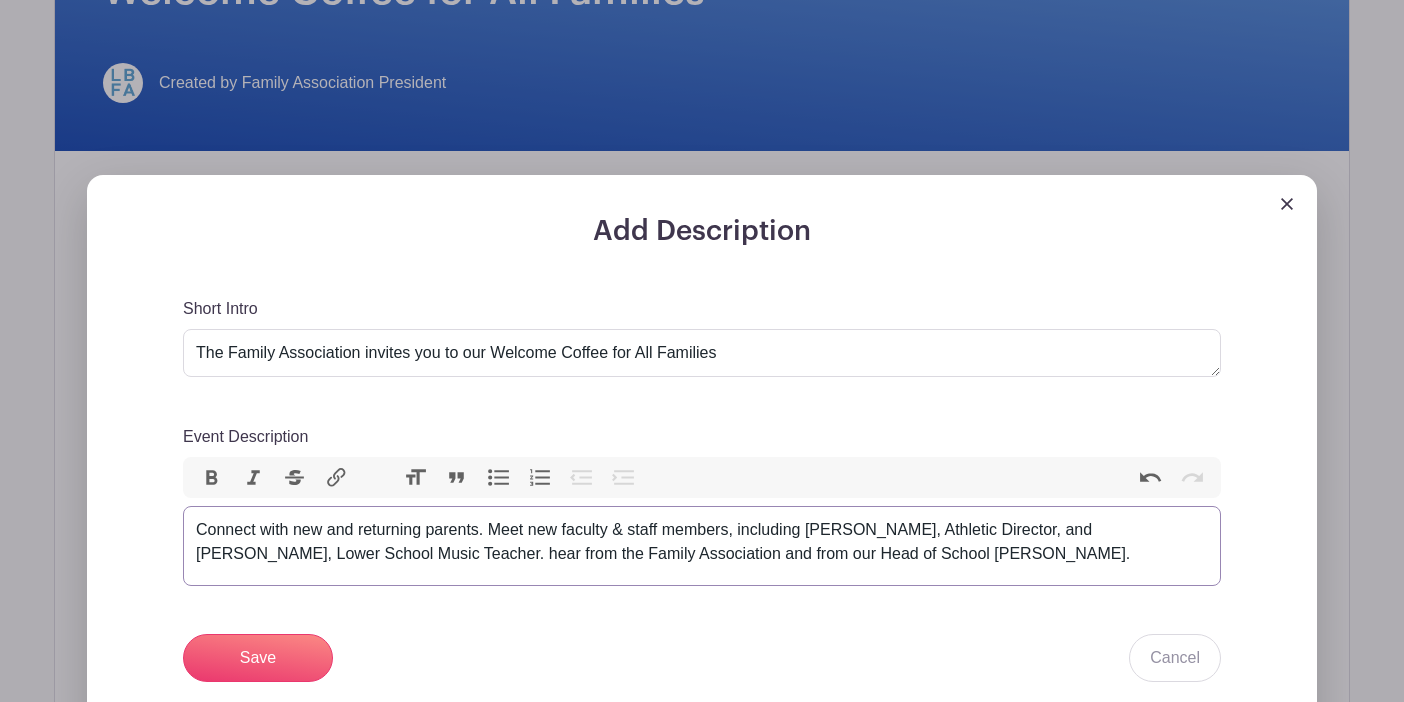 click on "Connect with new and returning parents. Meet new faculty & staff members, including [PERSON_NAME], Athletic Director, and [PERSON_NAME], Lower School Music Teacher. hear from the Family Association and from our Head of School [PERSON_NAME]." at bounding box center [702, 542] 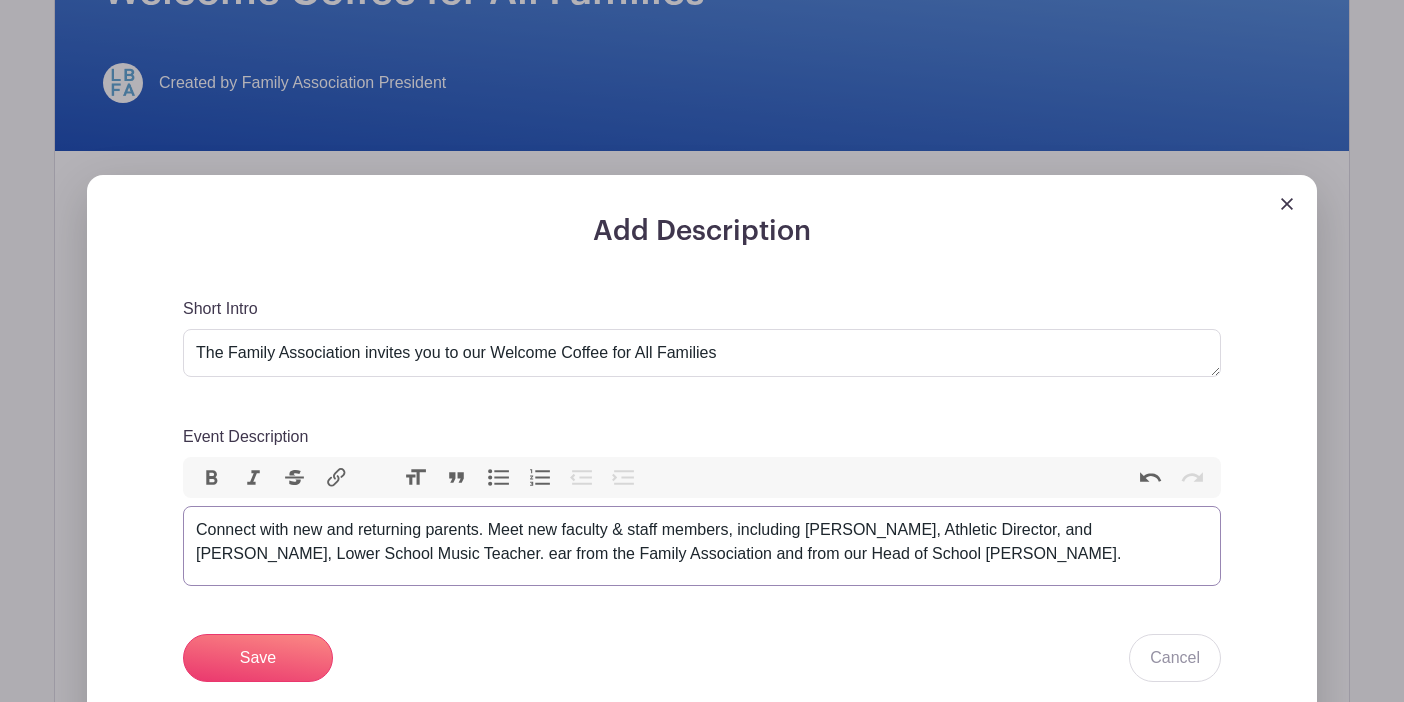 type on "<div>Connect with new and returning parents. Meet new faculty &amp; staff members, including [PERSON_NAME], Athletic Director, and [PERSON_NAME], Lower School Music Teacher. Hear from the Family Association and from our Head of School [PERSON_NAME].&nbsp;</div>" 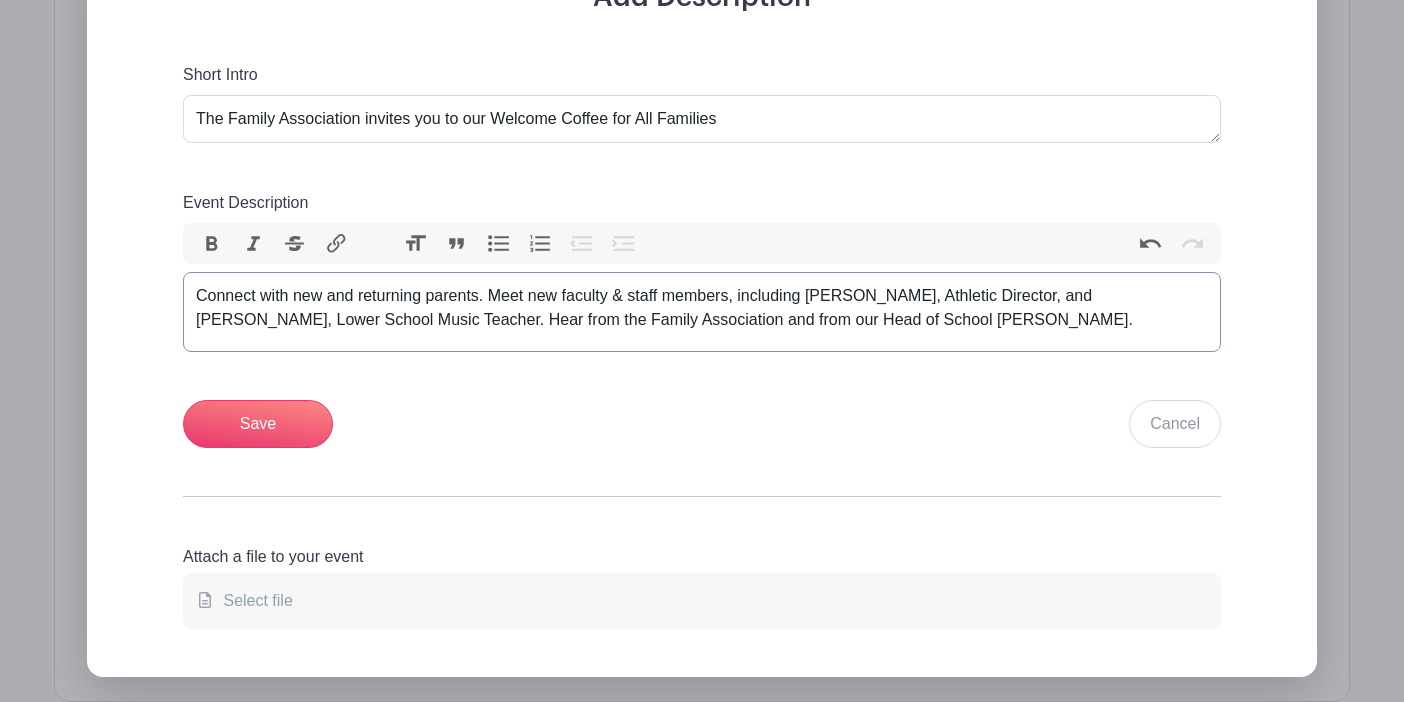 scroll, scrollTop: 743, scrollLeft: 0, axis: vertical 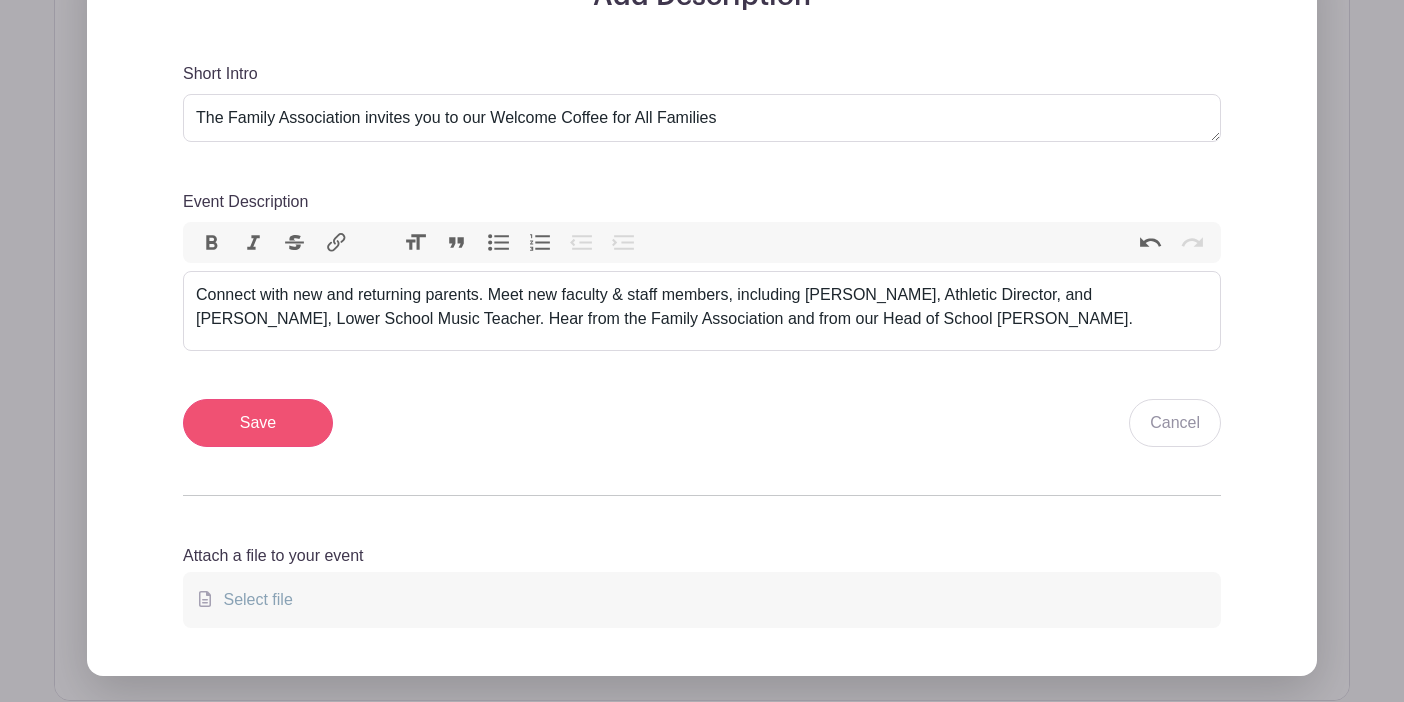 click on "Save" at bounding box center [258, 423] 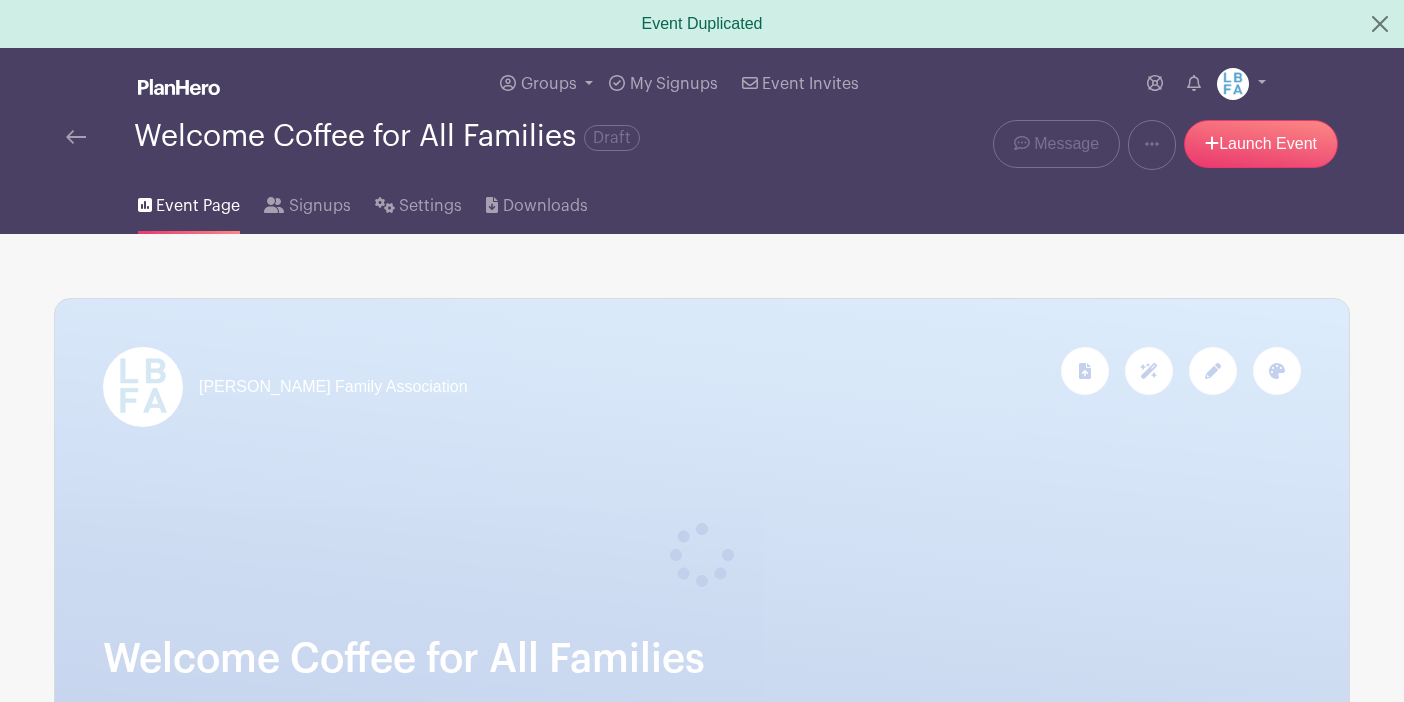 scroll, scrollTop: 0, scrollLeft: 0, axis: both 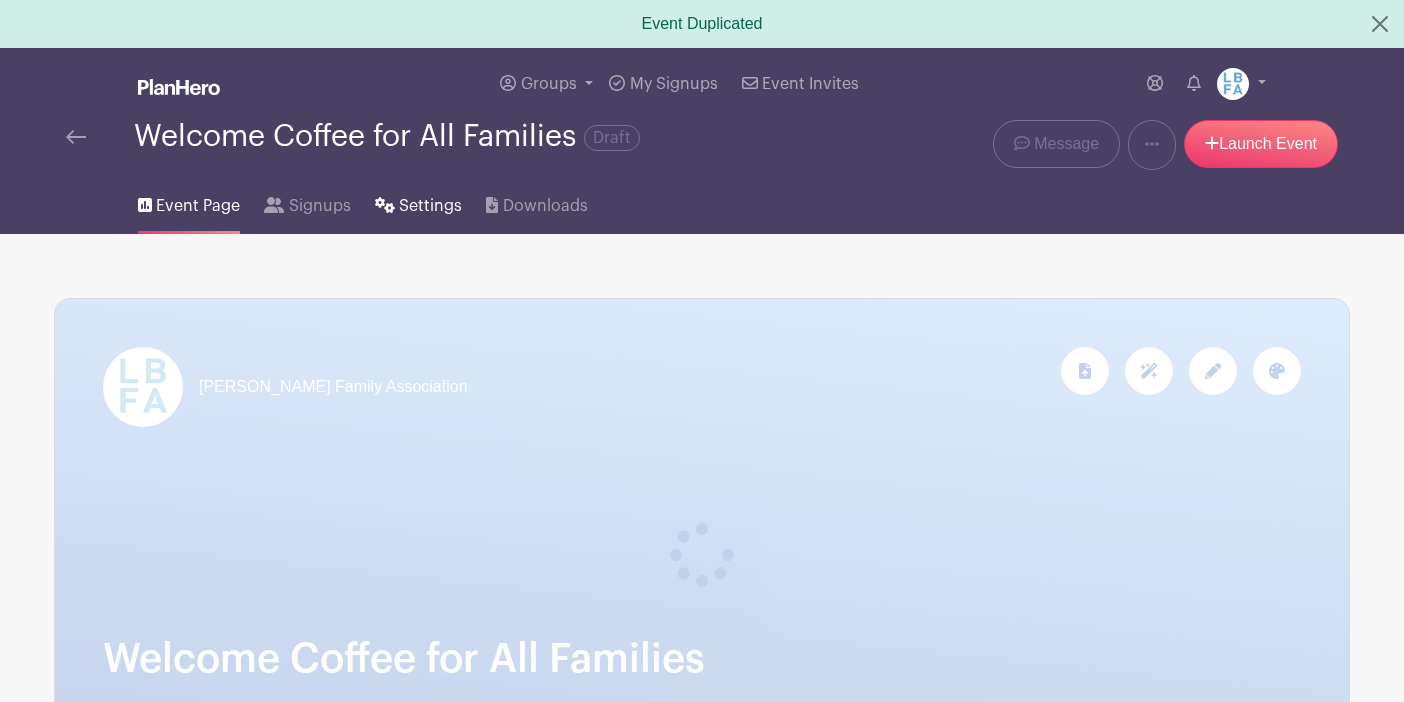 click on "Settings" at bounding box center (430, 206) 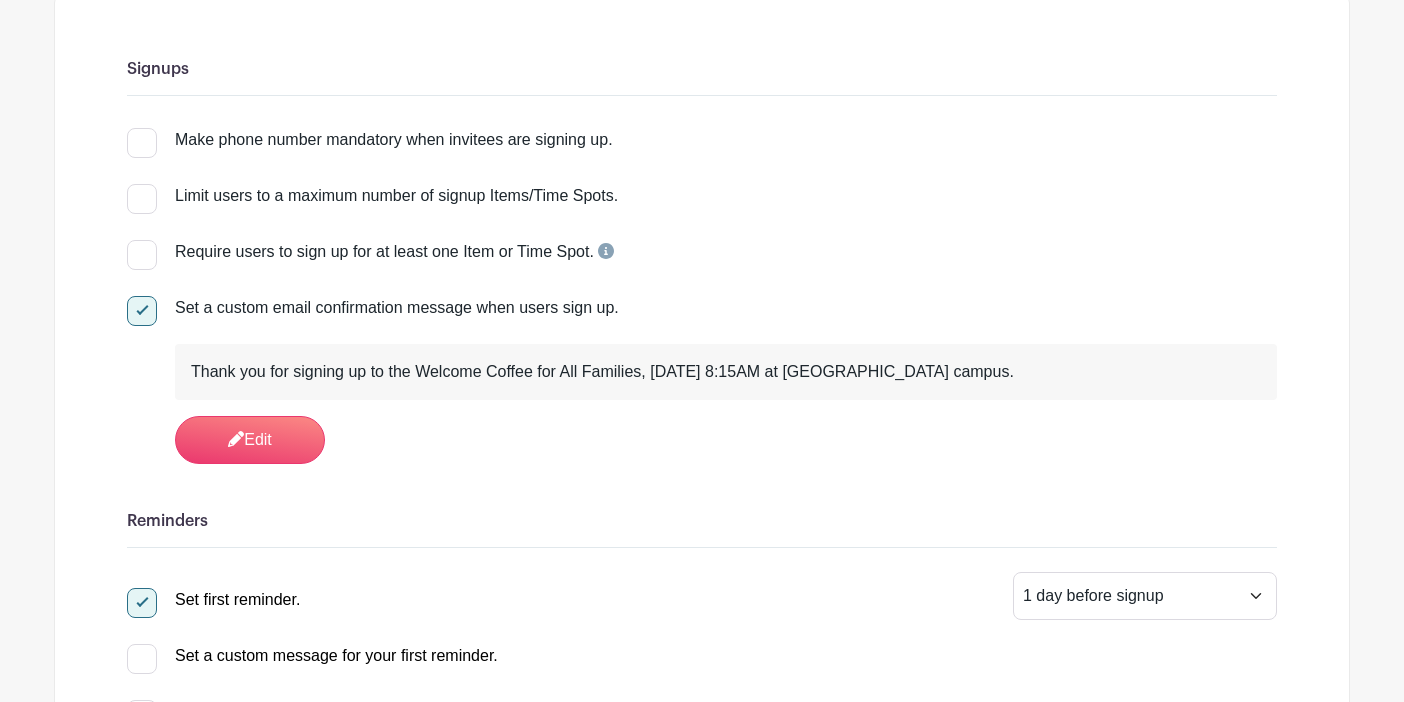 scroll, scrollTop: 276, scrollLeft: 0, axis: vertical 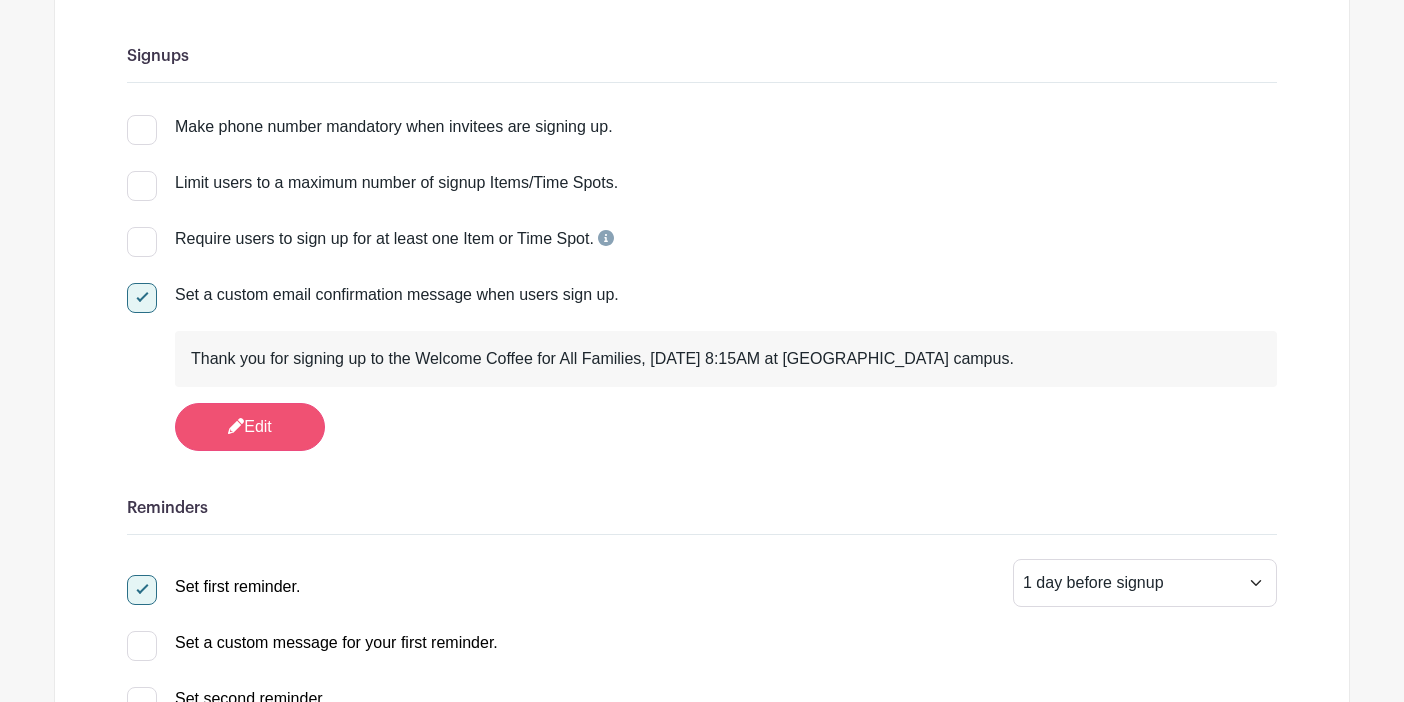 click on "Edit" at bounding box center (250, 427) 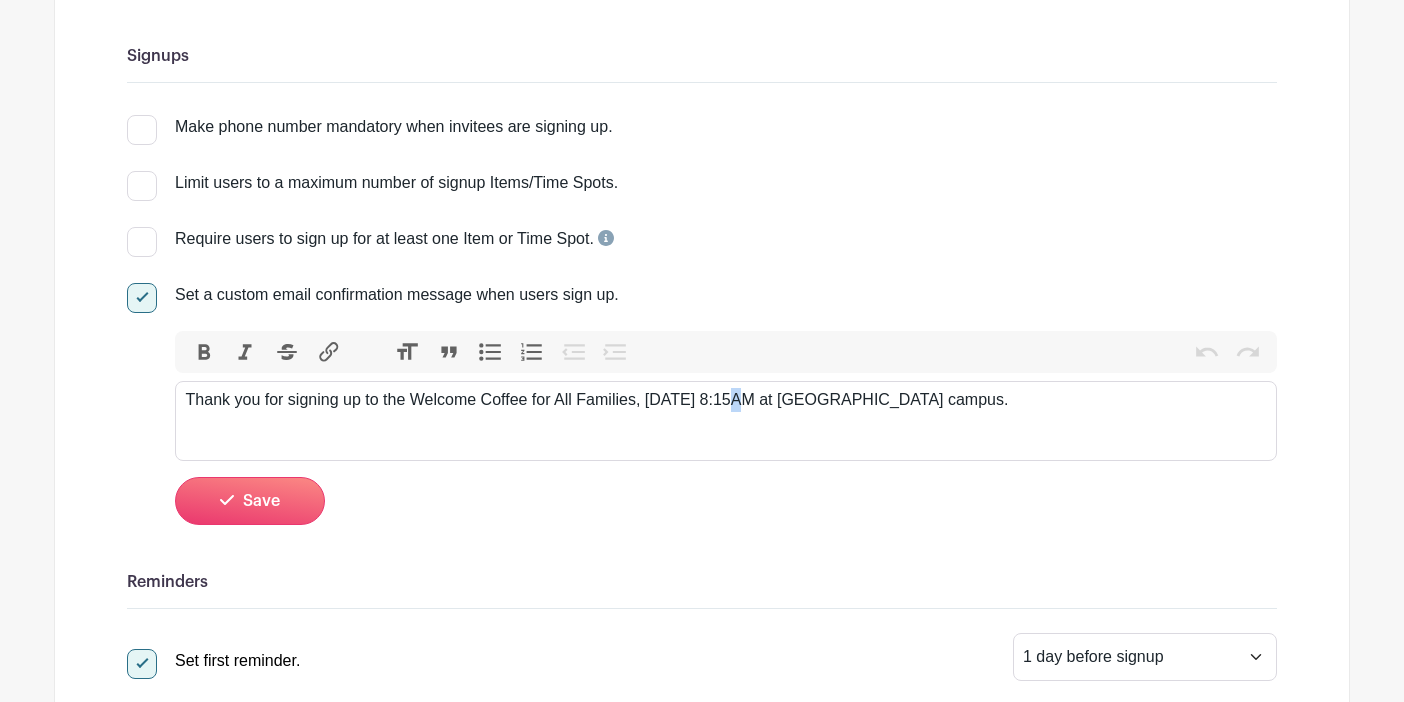 click on "Thank you for signing up to the Welcome Coffee for All Families, [DATE] 8:15AM at [GEOGRAPHIC_DATA] campus." at bounding box center [726, 400] 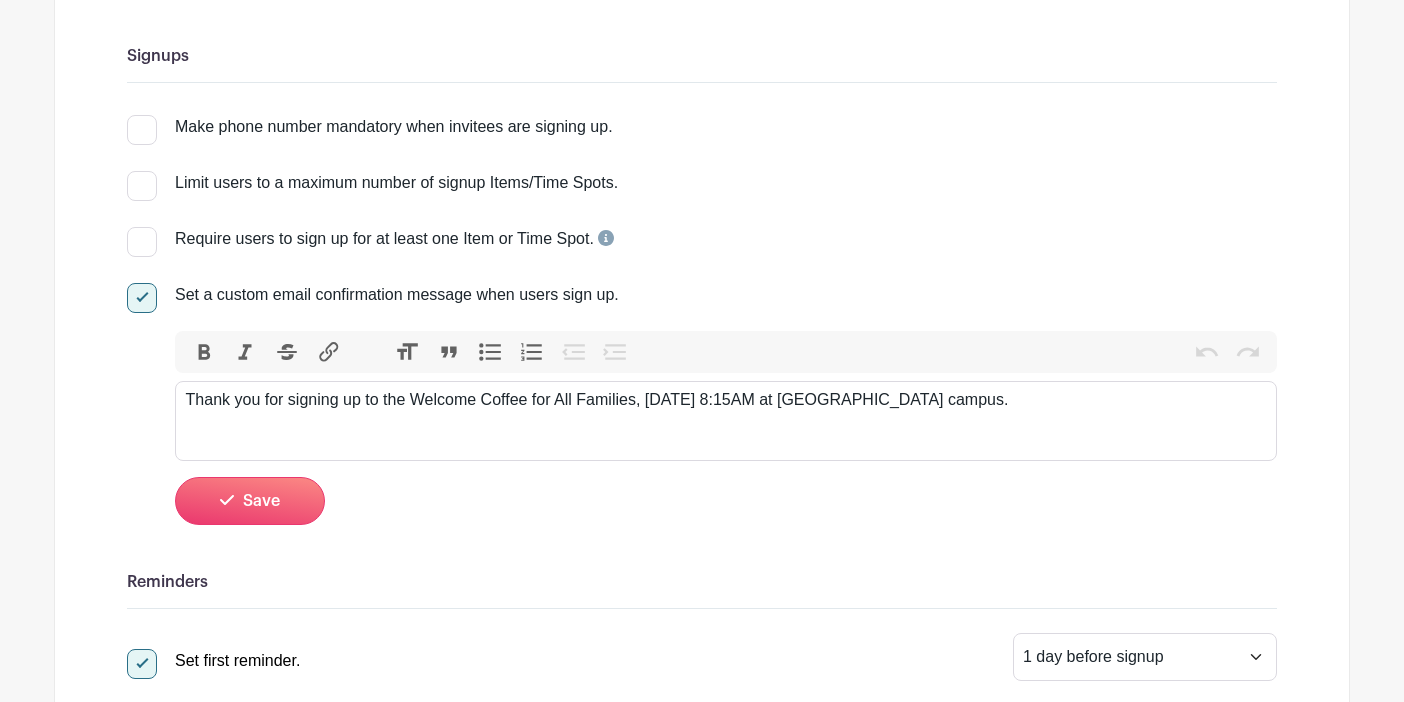 type on "<div>Thank you for signing up to the Welcome Coffee for All Families, [DATE] 8:15AM at [GEOGRAPHIC_DATA] campus.</div>" 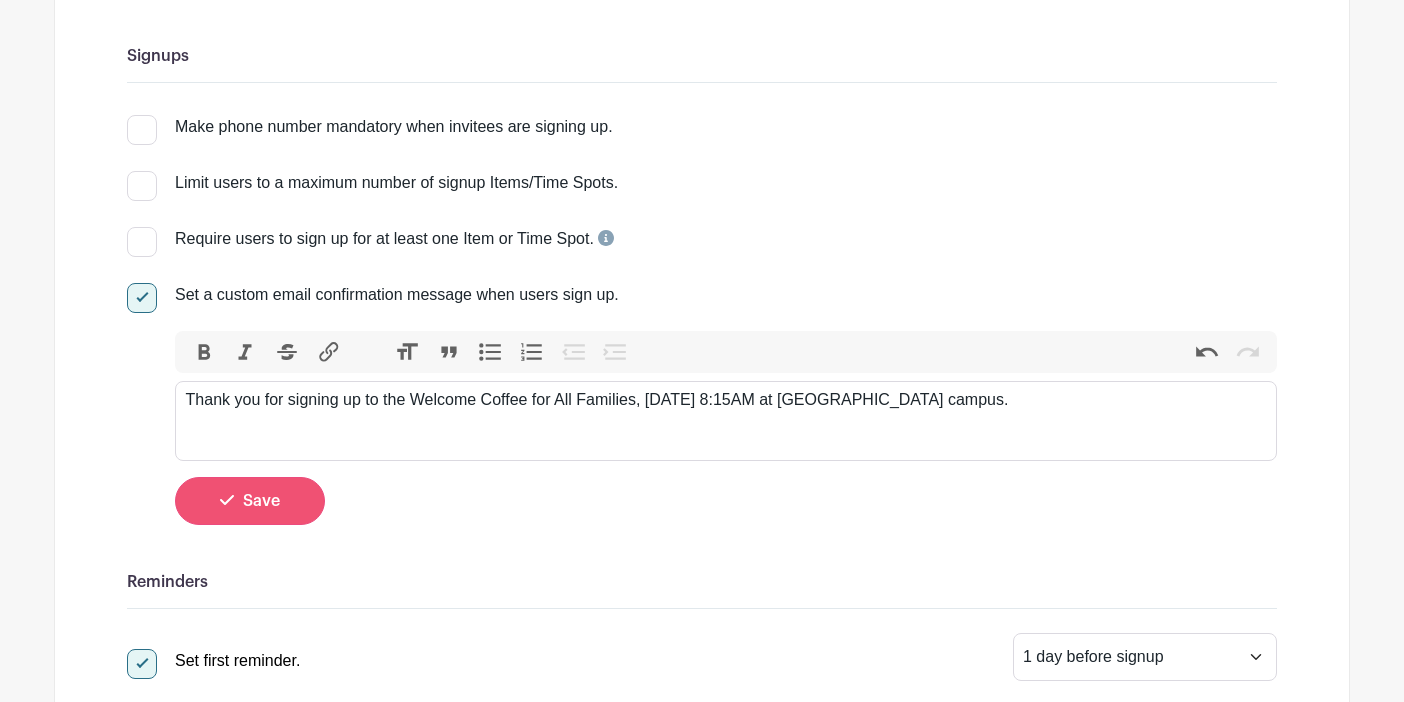 click on "Save" at bounding box center (250, 501) 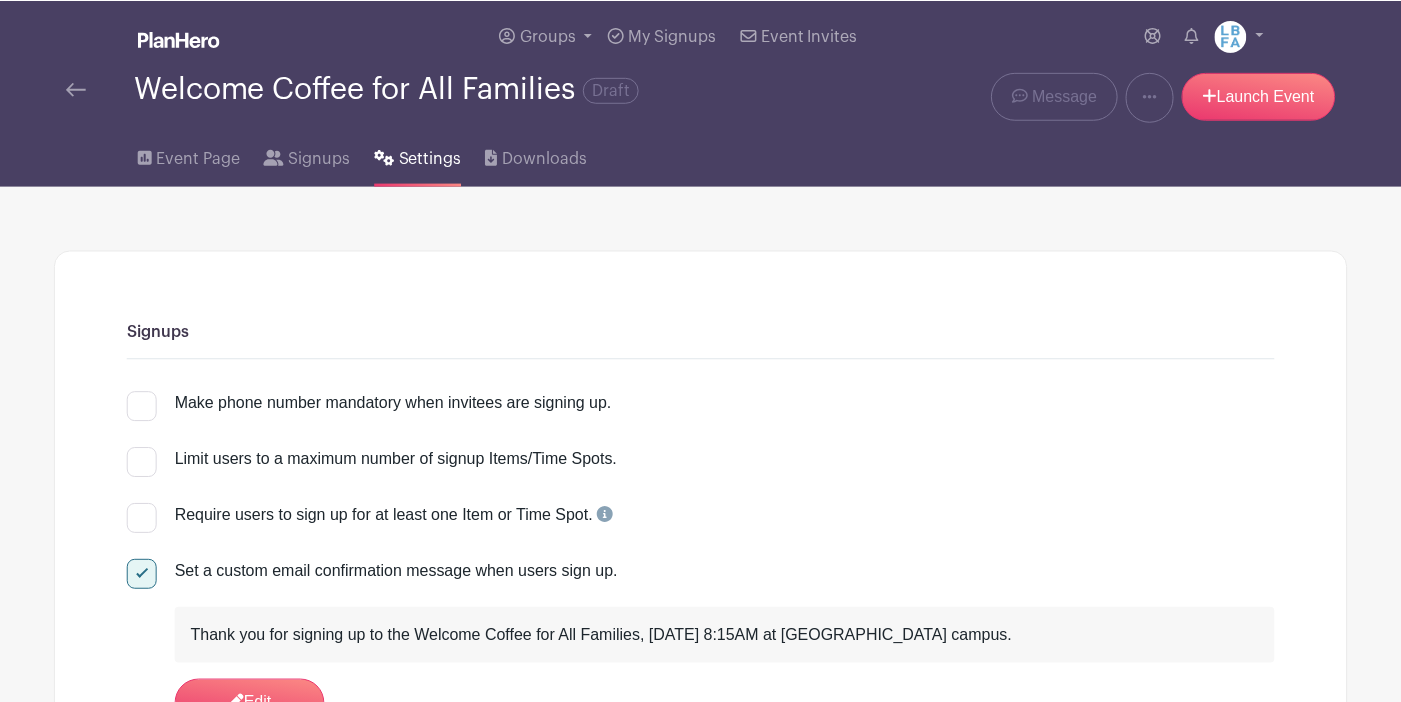 scroll, scrollTop: 0, scrollLeft: 0, axis: both 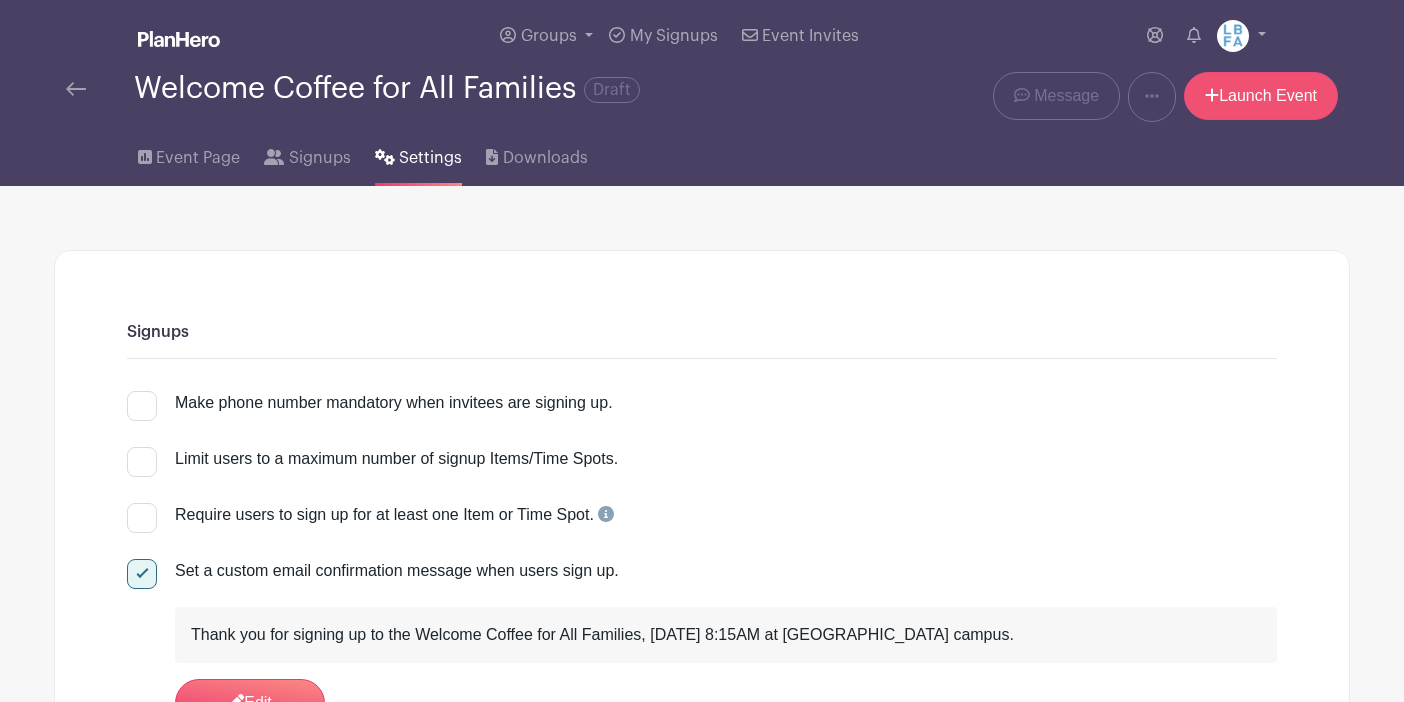 click on "Launch Event" at bounding box center (1261, 96) 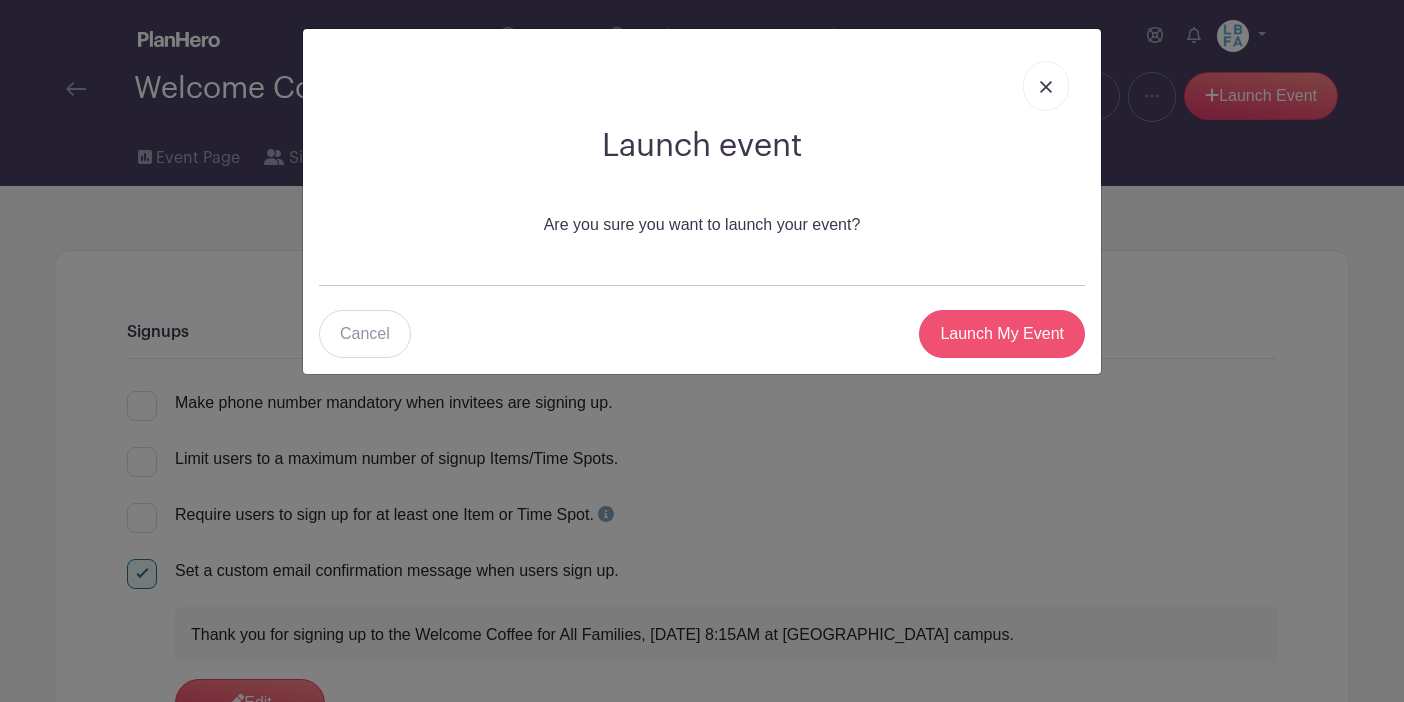 click on "Launch My Event" at bounding box center (1002, 334) 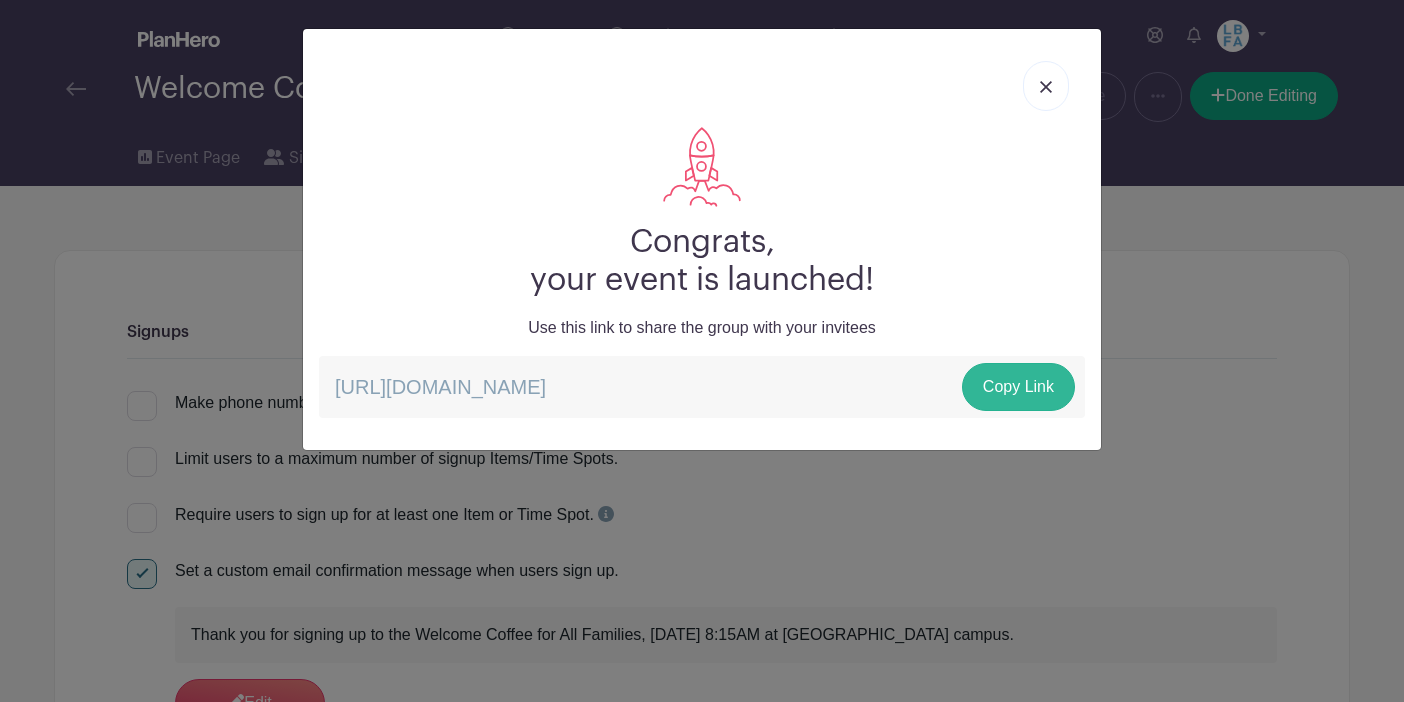 click on "Copy Link" at bounding box center (1018, 387) 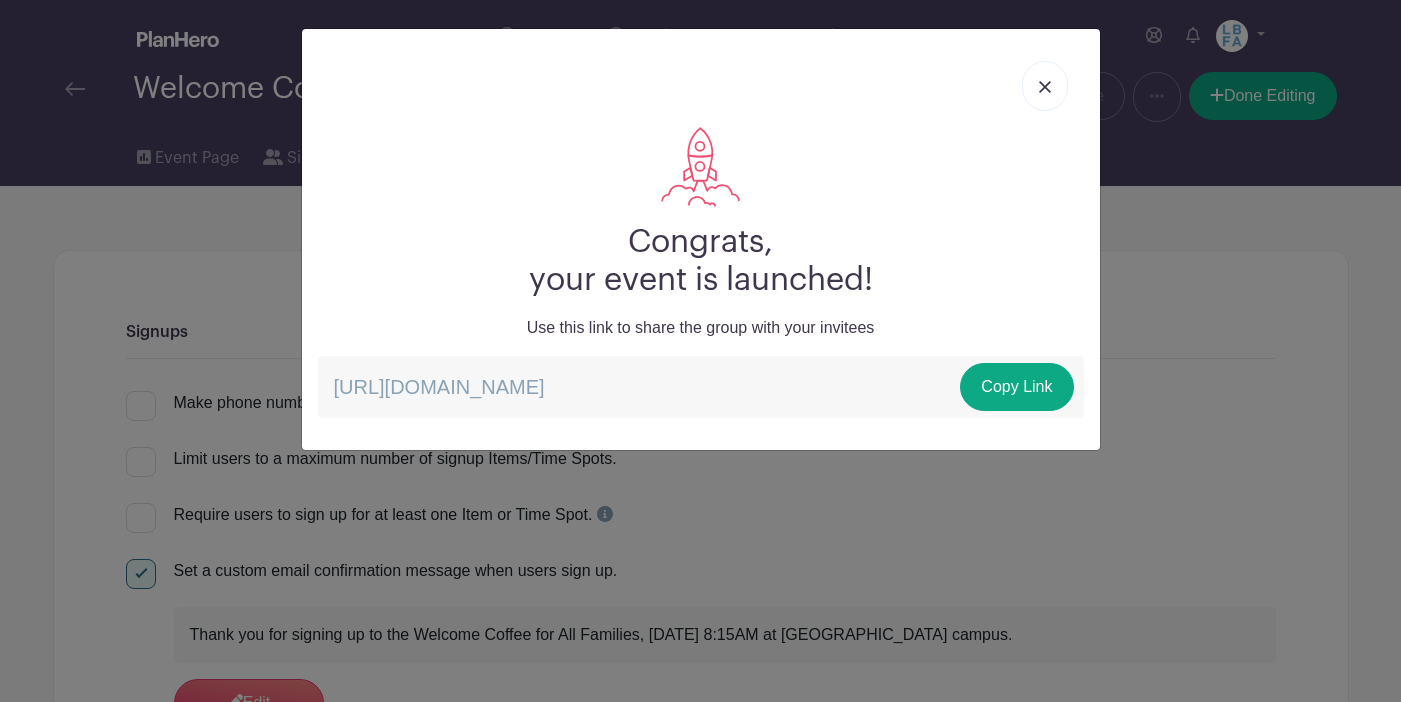 click at bounding box center (1045, 86) 